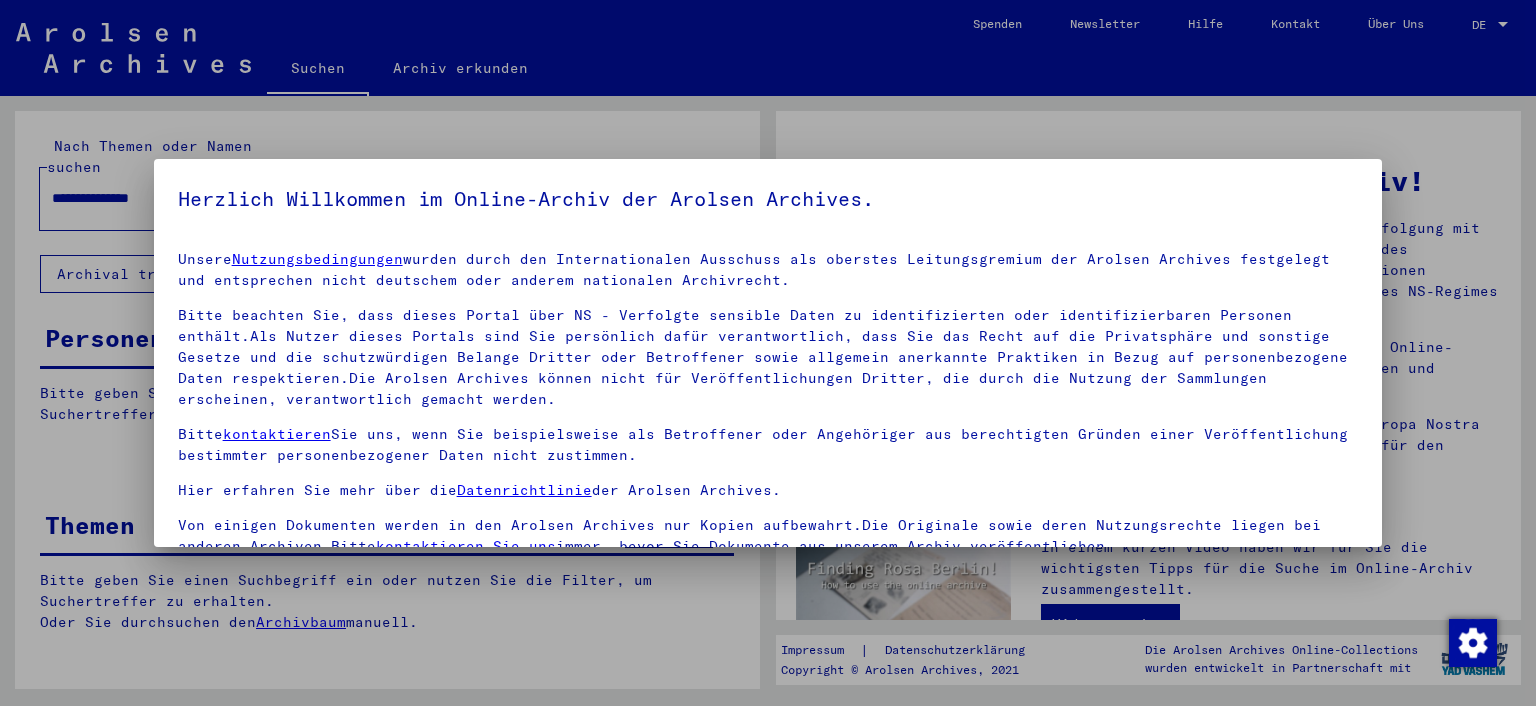 scroll, scrollTop: 0, scrollLeft: 0, axis: both 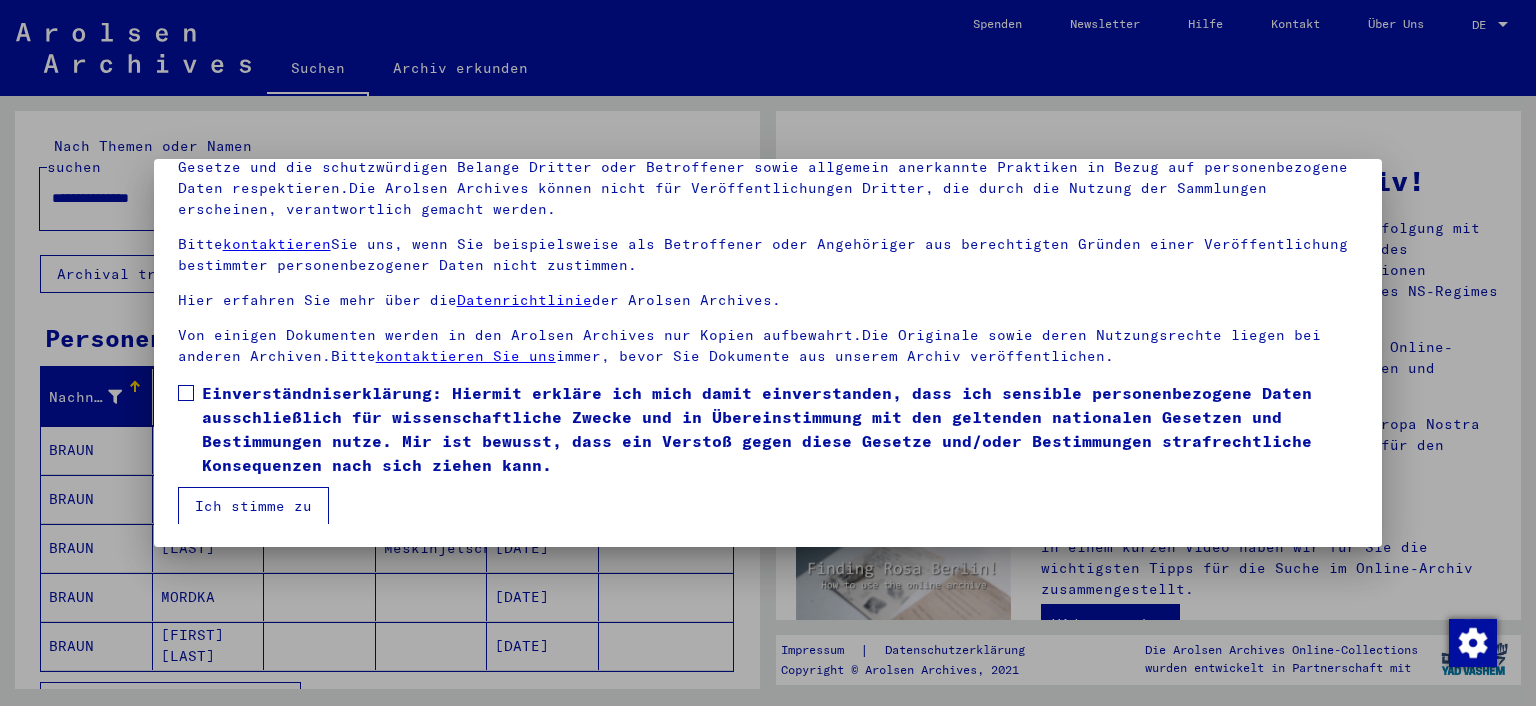 click on "Einverständniserklärung: Hiermit erkläre ich mich damit einverstanden, dass ich sensible personenbezogene Daten ausschließlich für wissenschaftliche Zwecke und in Übereinstimmung mit den geltenden nationalen Gesetzen und Bestimmungen nutze. Mir ist bewusst, dass ein Verstoß gegen diese Gesetze und/oder Bestimmungen strafrechtliche Konsequenzen nach sich ziehen kann." at bounding box center (768, 429) 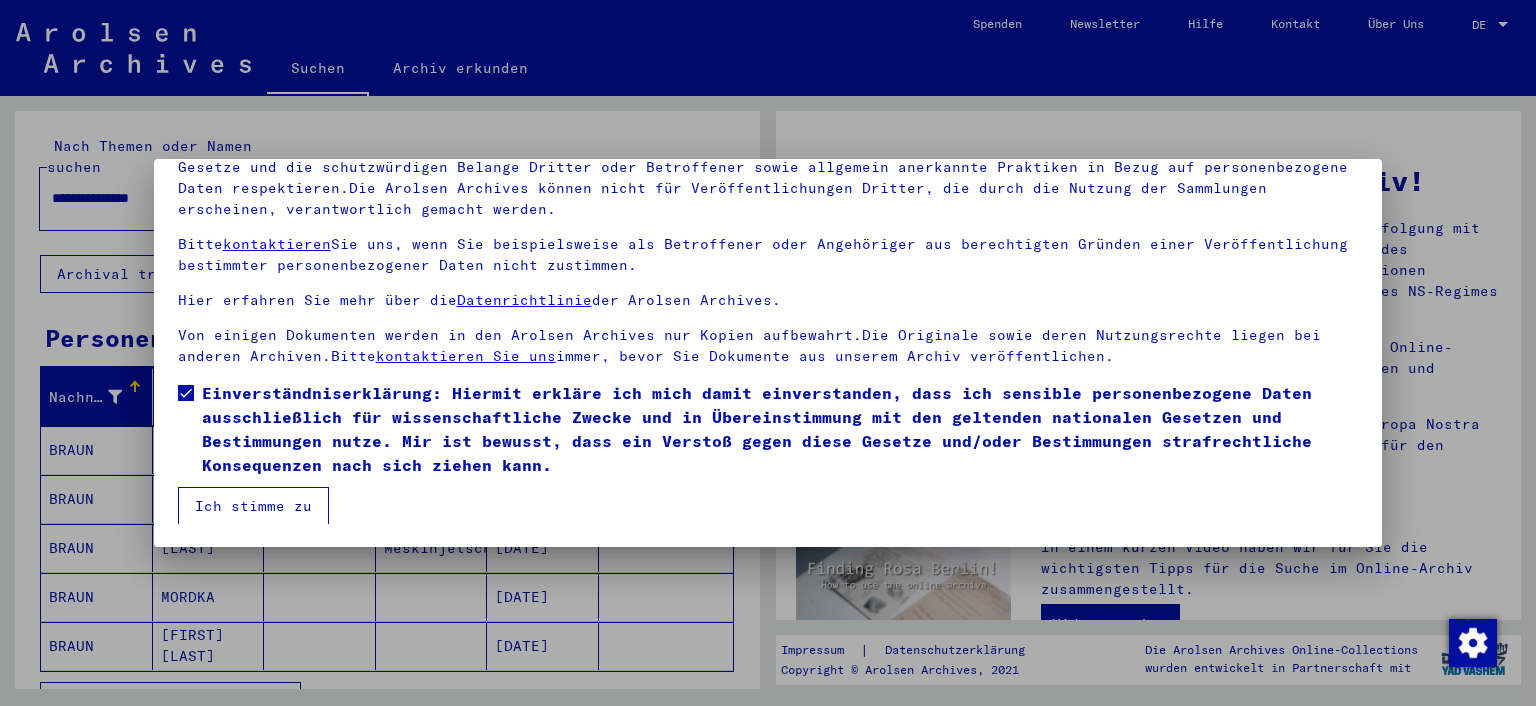click on "Ich stimme zu" at bounding box center [253, 506] 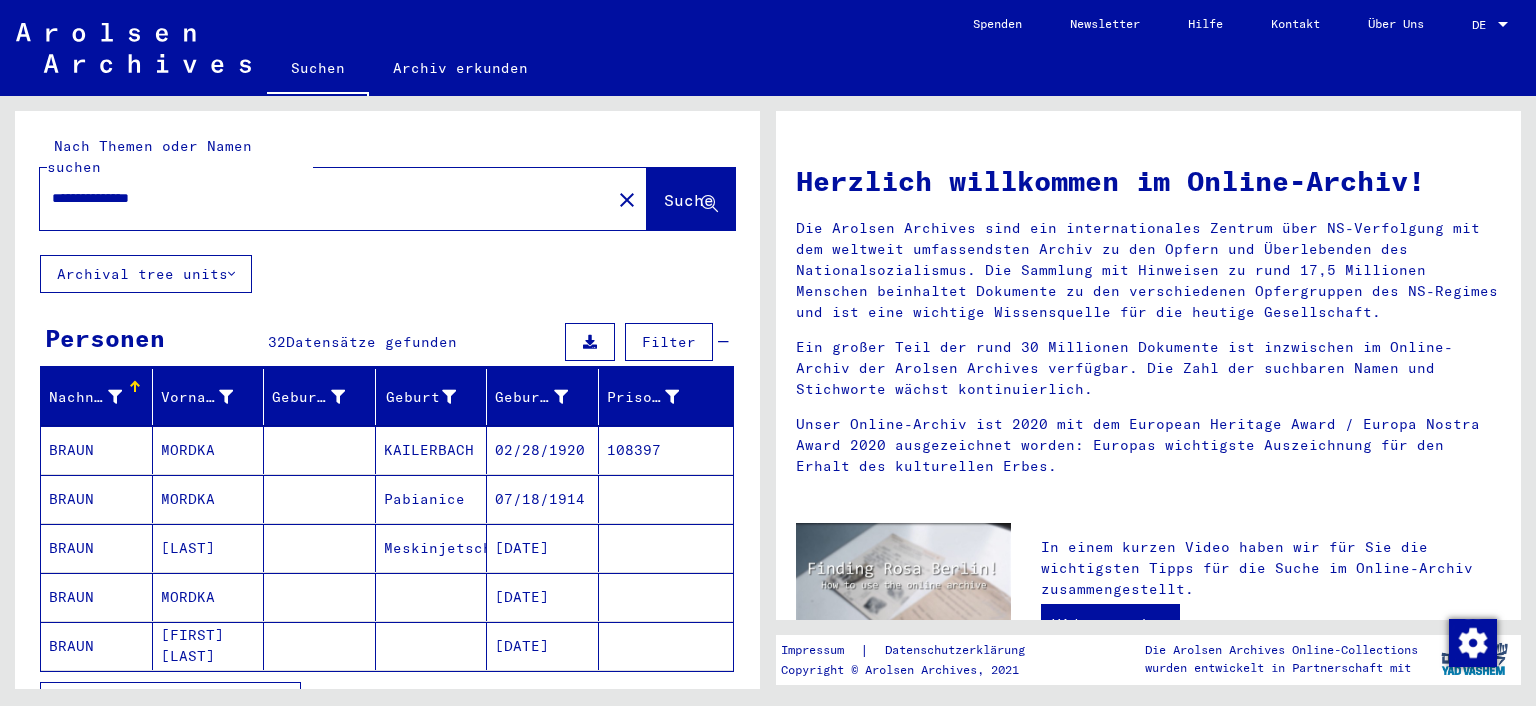 click on "DE DE" 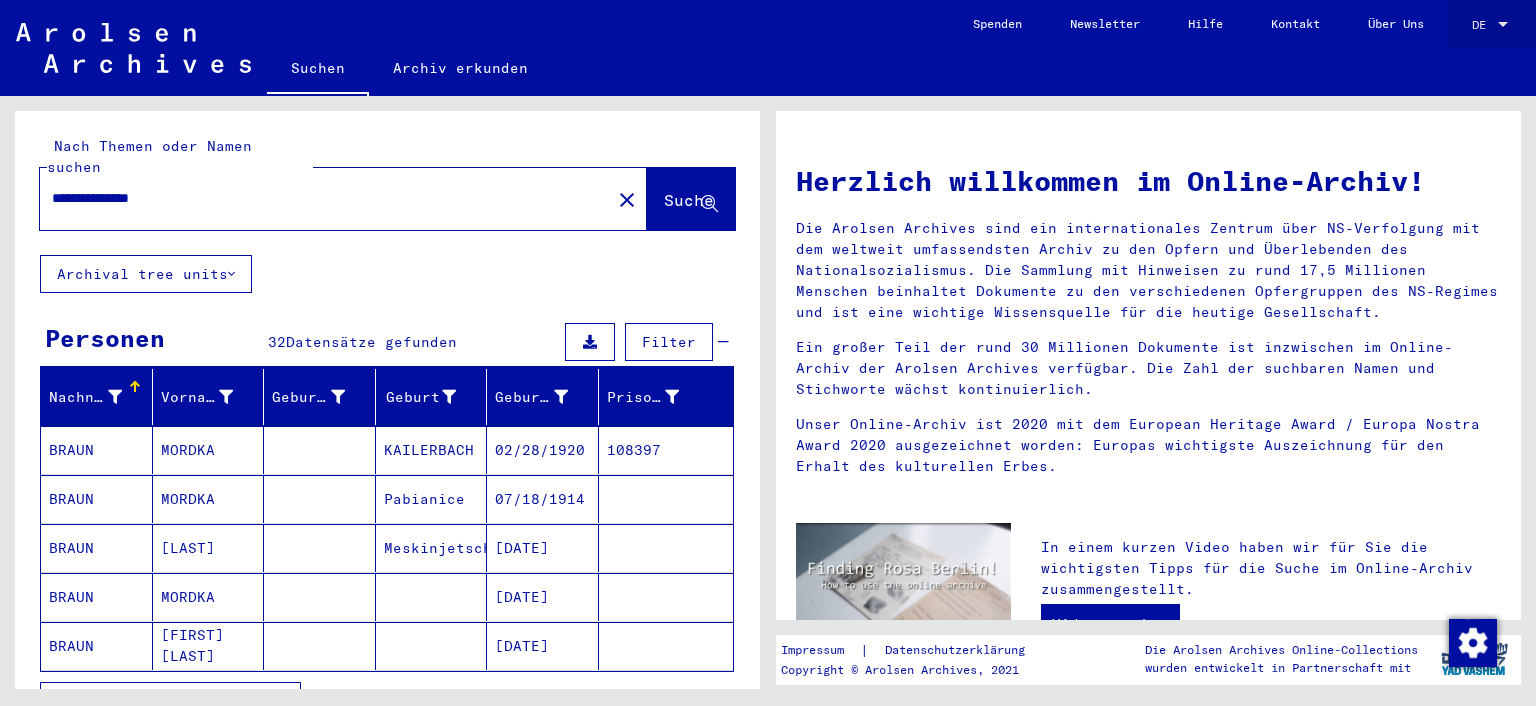 click on "DE" at bounding box center (1483, 25) 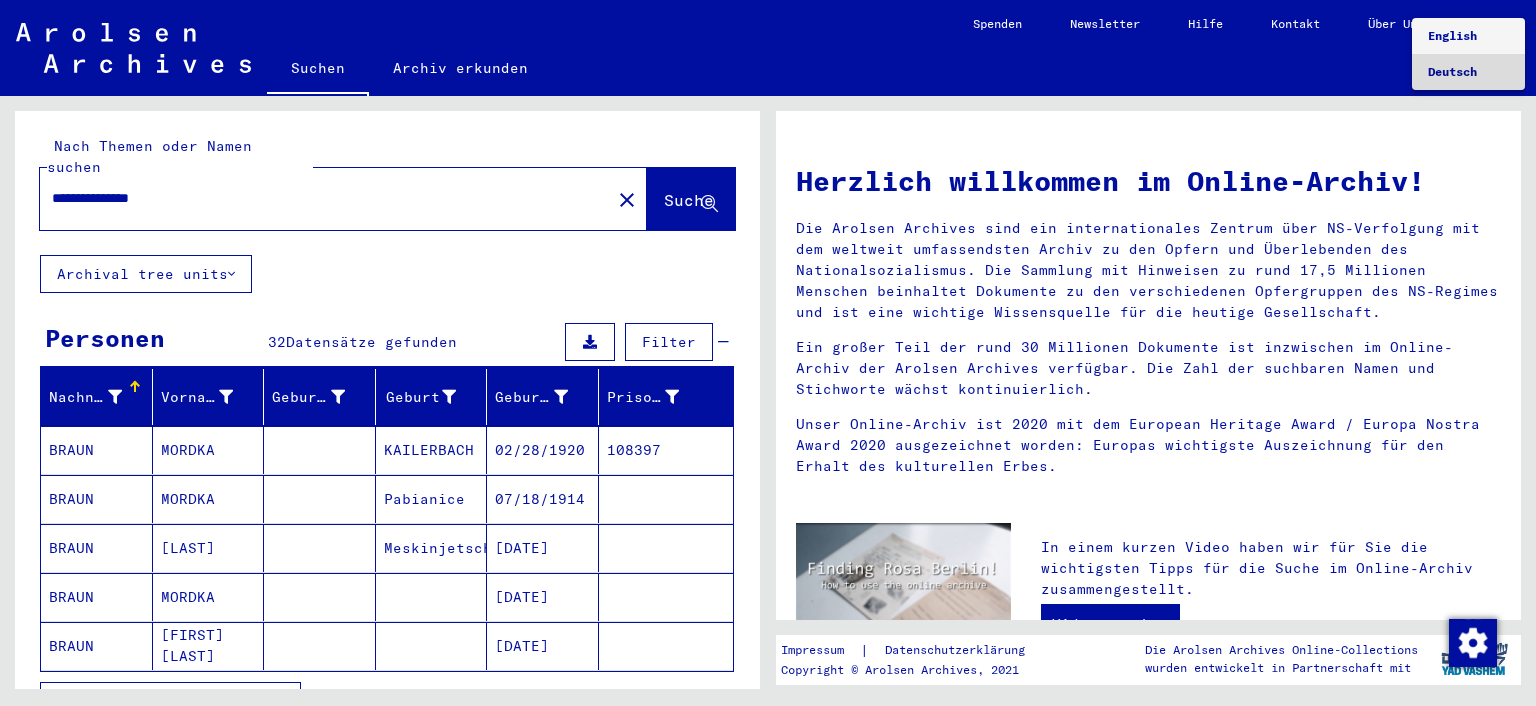 click on "Deutsch" at bounding box center (1452, 71) 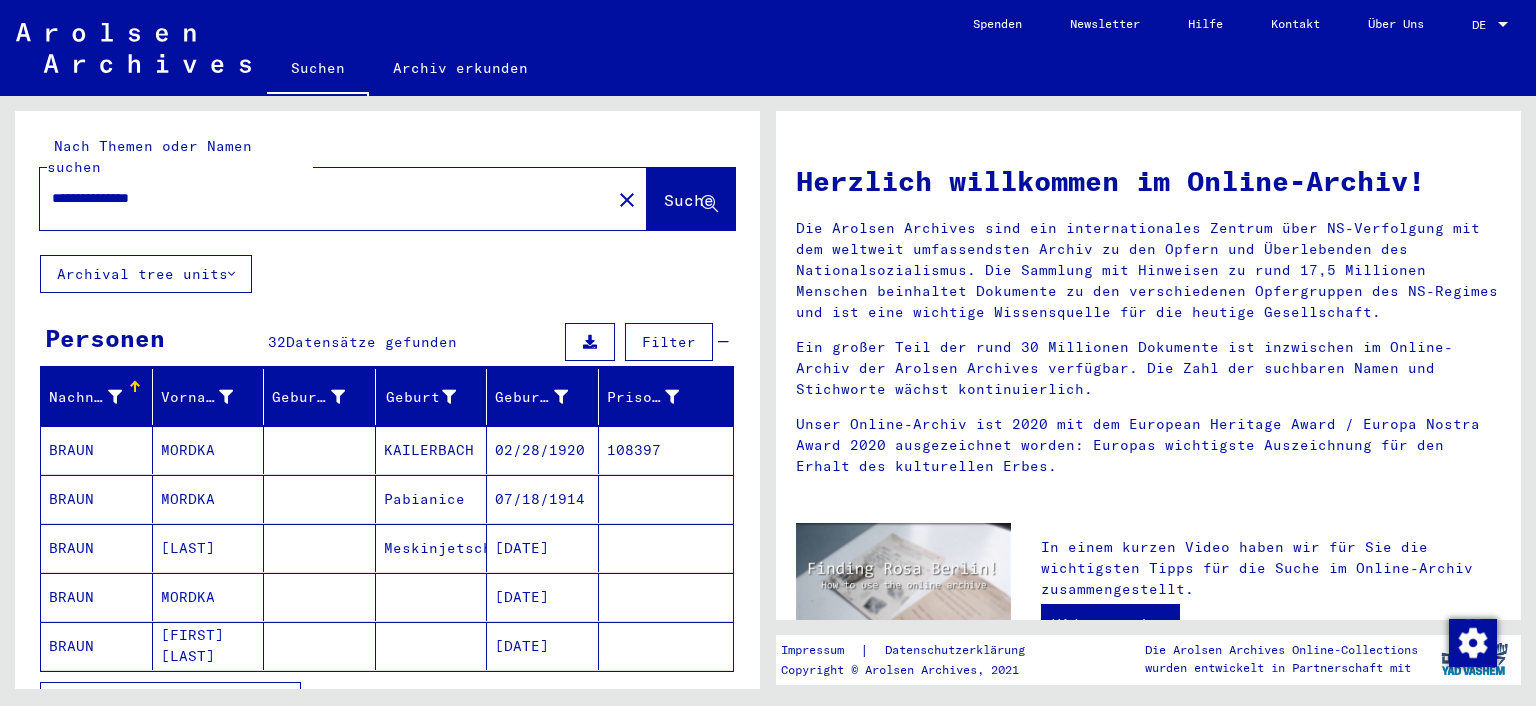 click on "DE" at bounding box center [1479, 24] 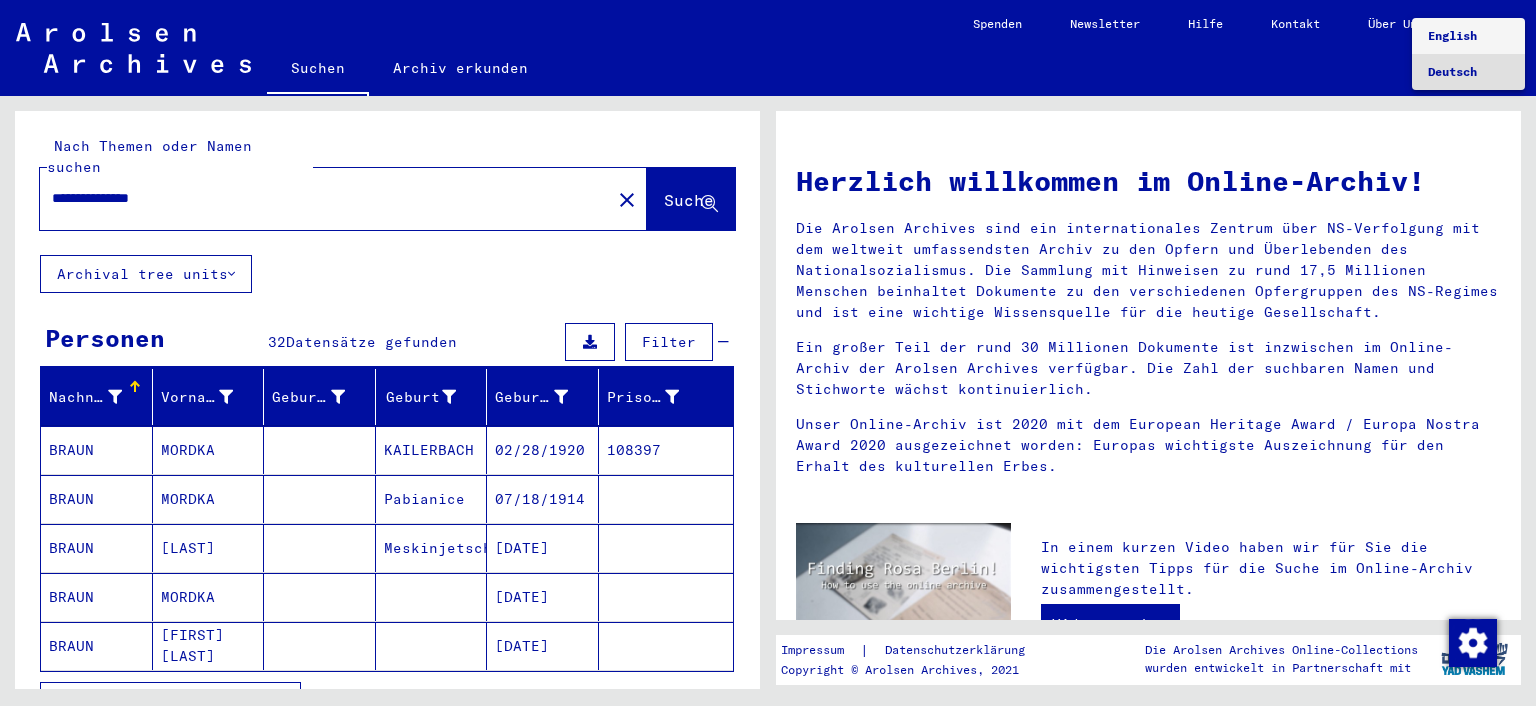 click on "English" at bounding box center (1468, 36) 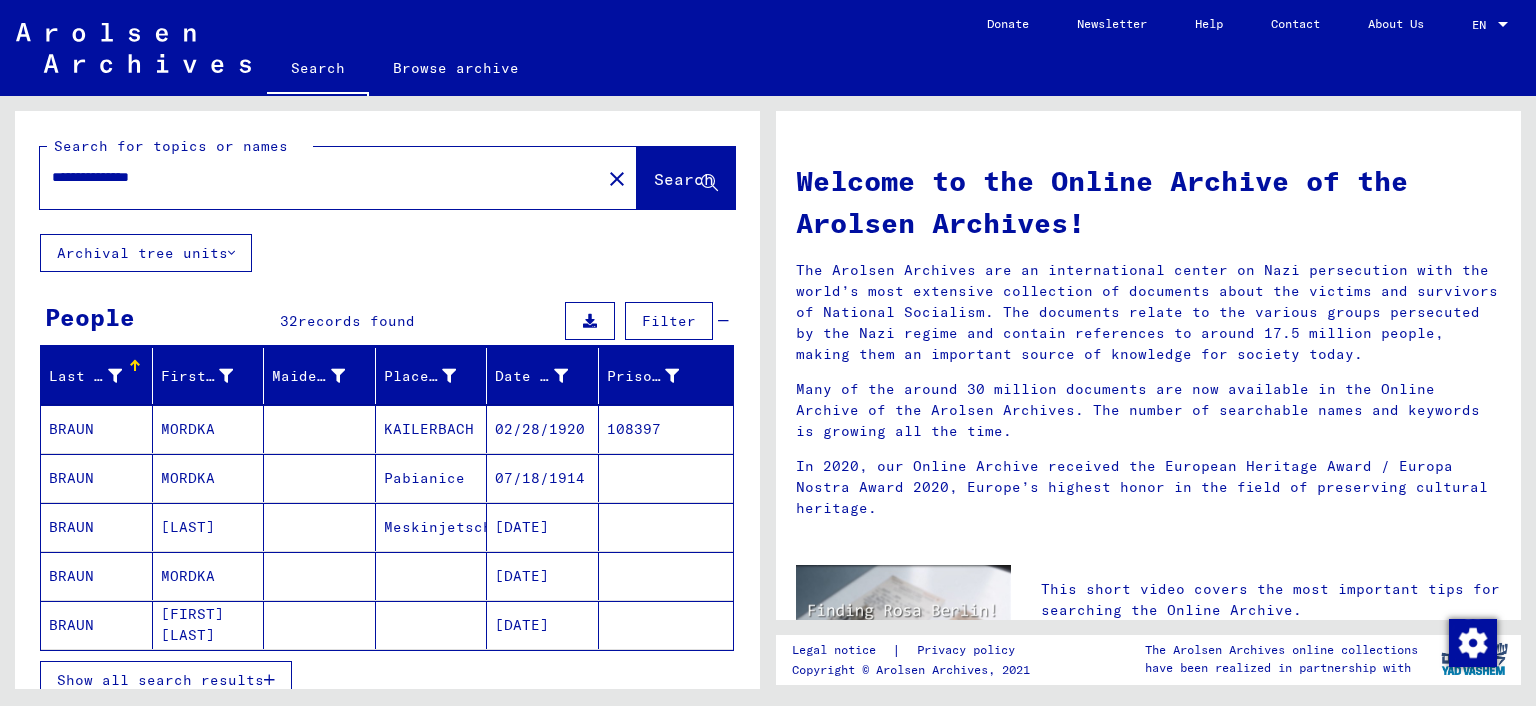 click on "Date of Birth" at bounding box center (546, 376) 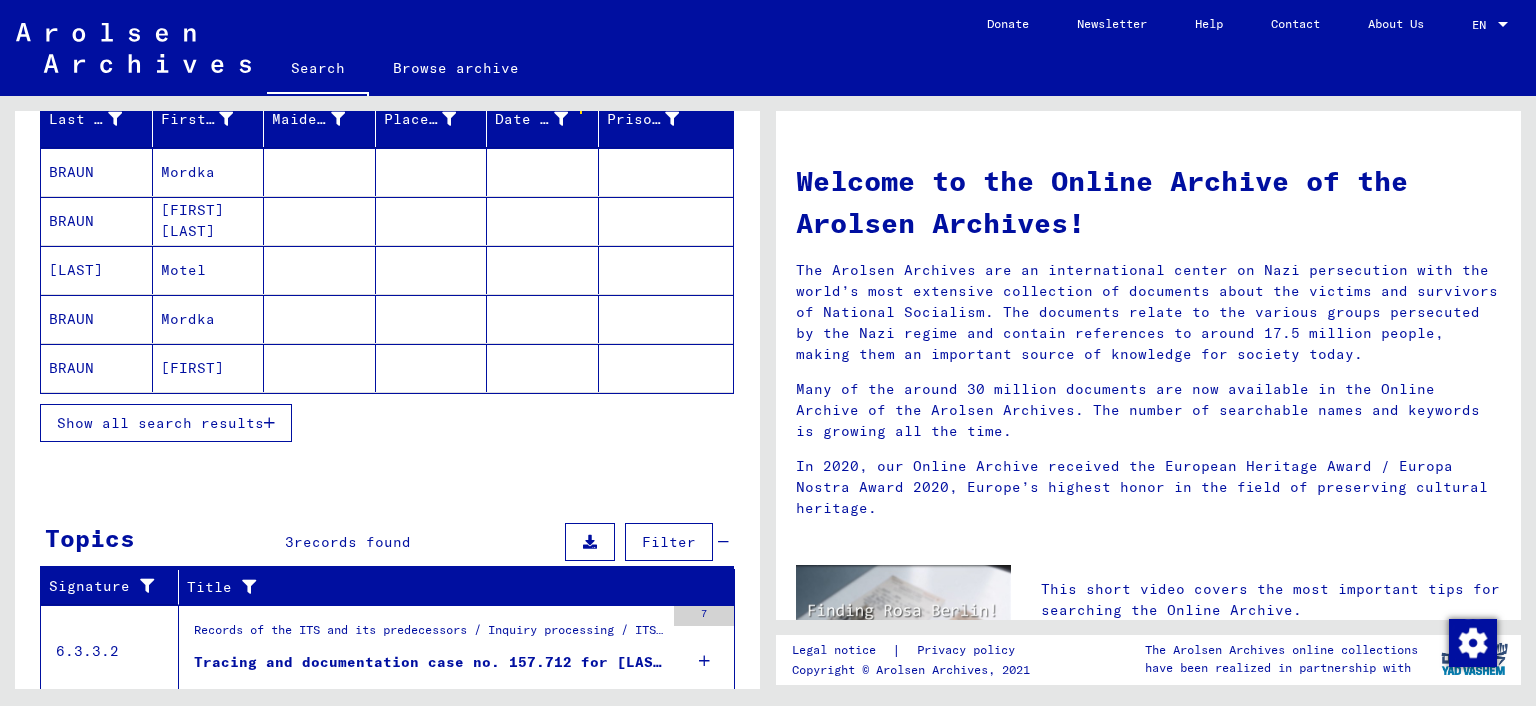 click on "Show all search results" at bounding box center (160, 423) 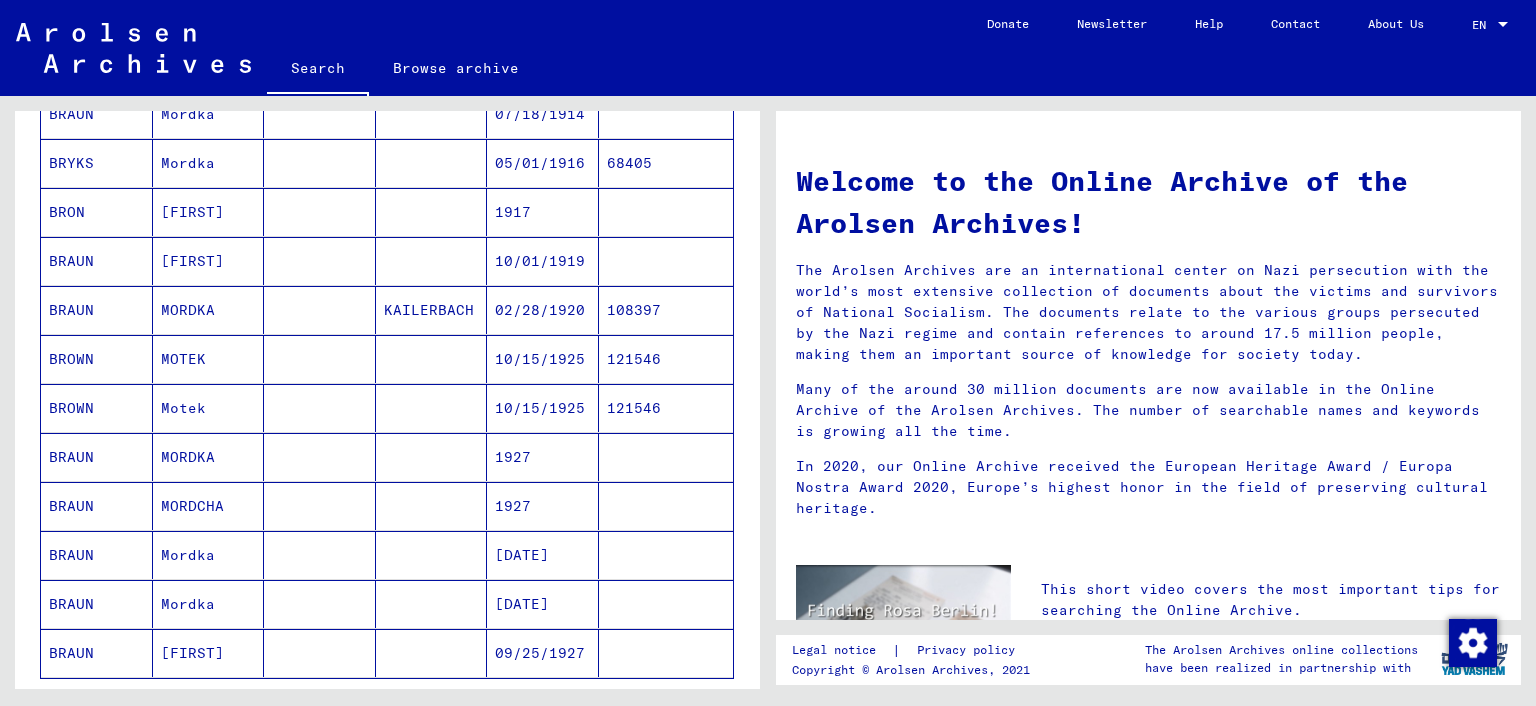 scroll, scrollTop: 1057, scrollLeft: 0, axis: vertical 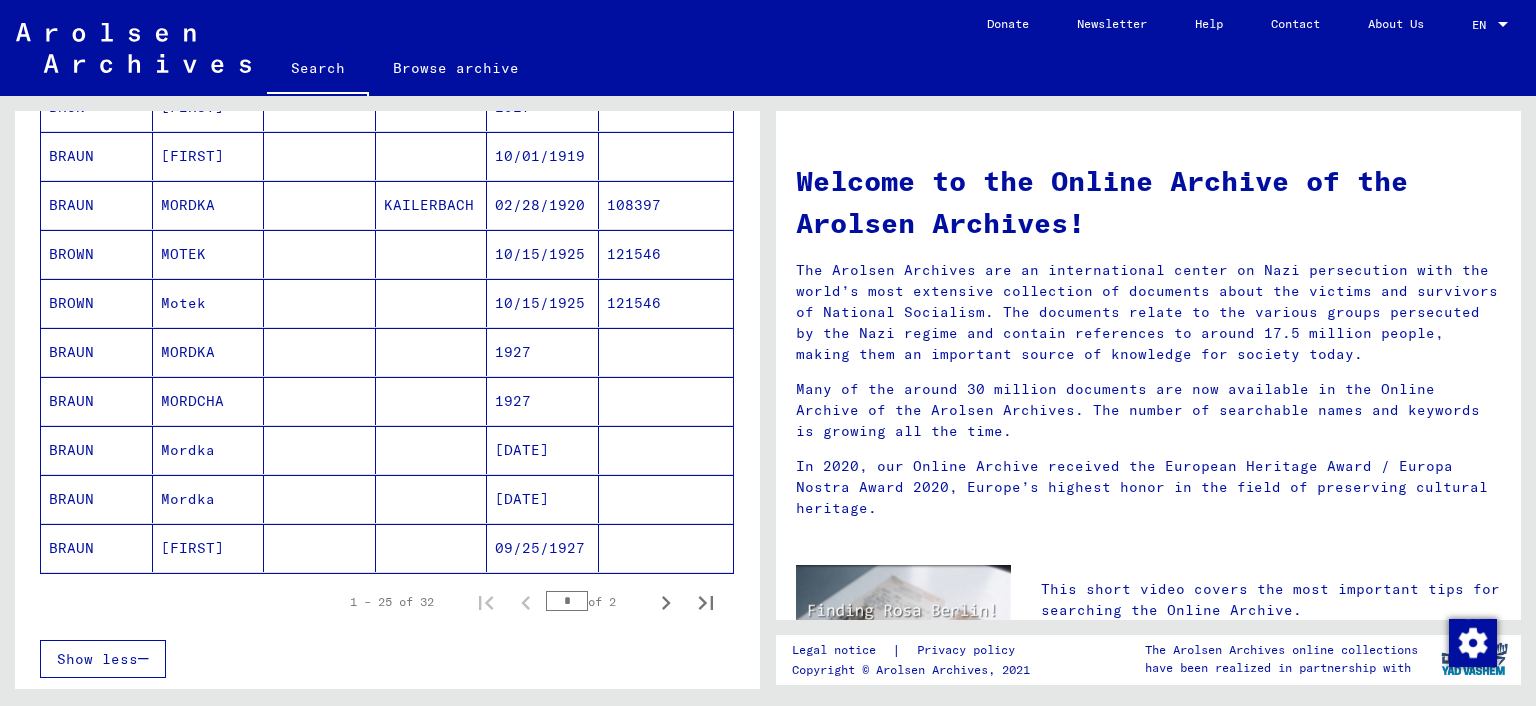 click at bounding box center [432, 303] 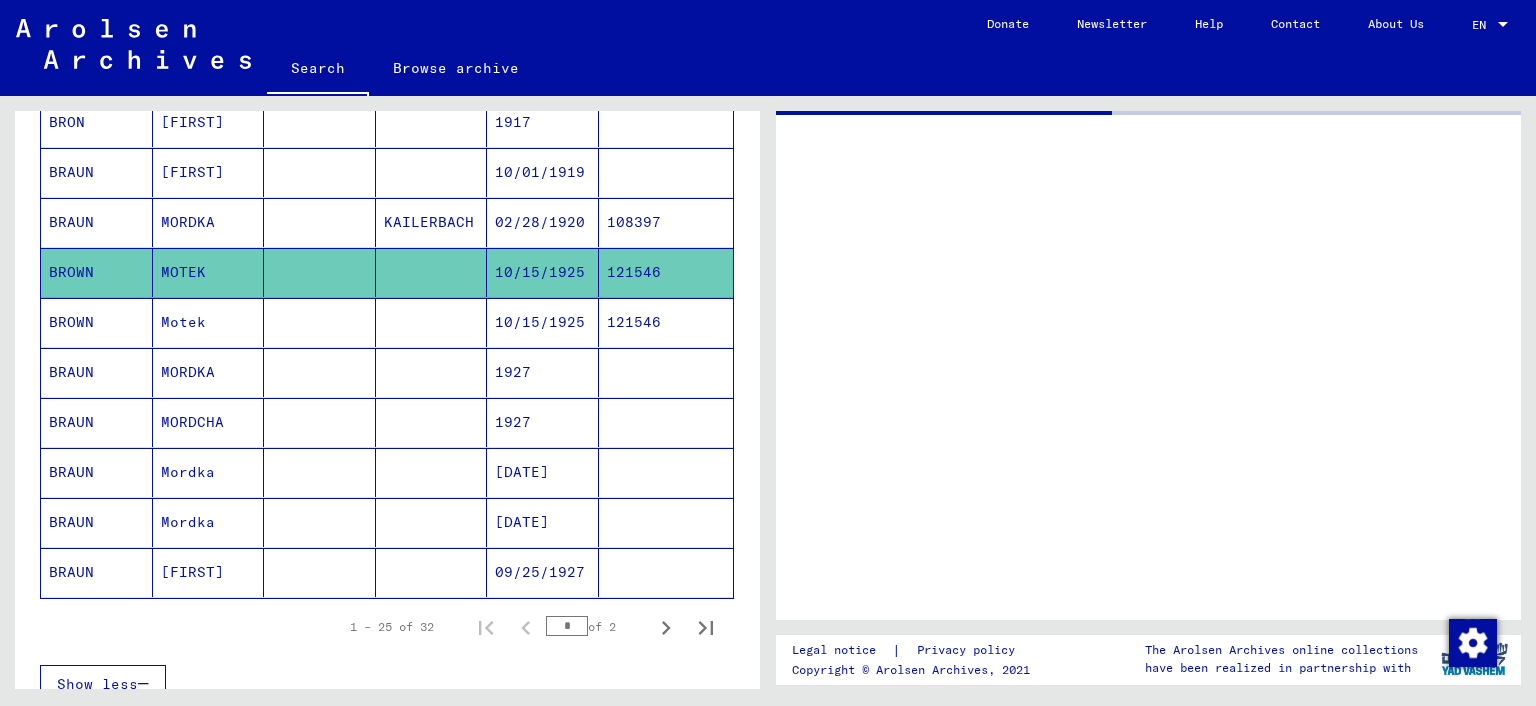 scroll, scrollTop: 1069, scrollLeft: 0, axis: vertical 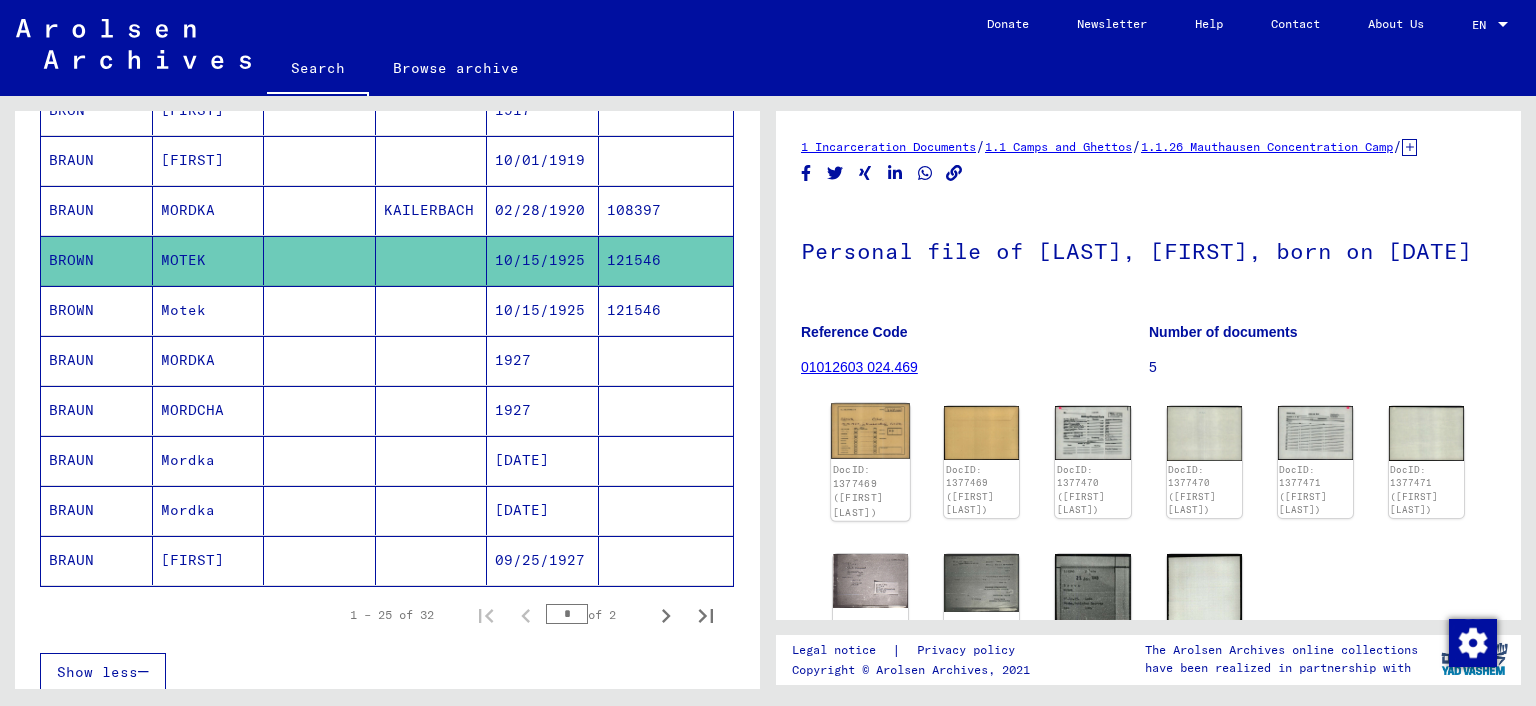click 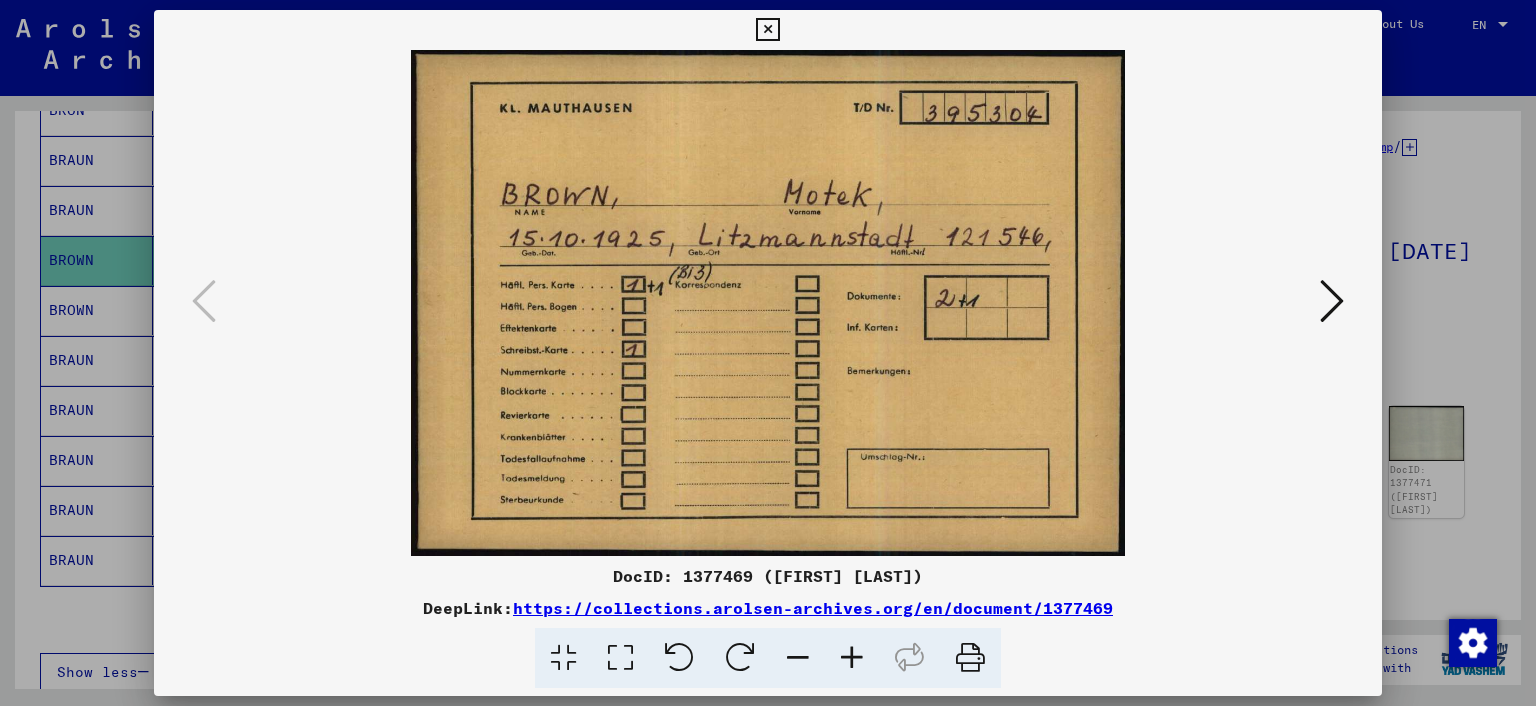 click at bounding box center [767, 30] 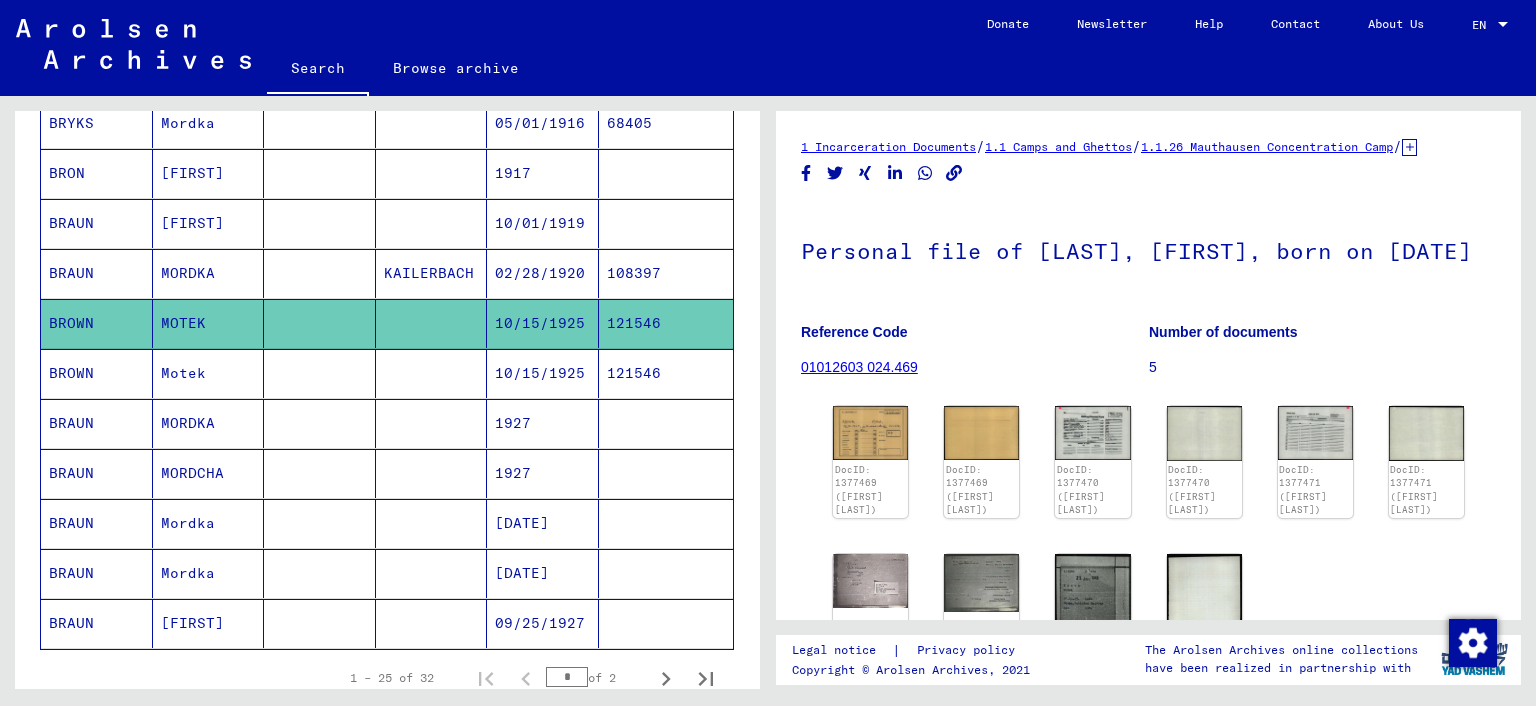 scroll, scrollTop: 1028, scrollLeft: 0, axis: vertical 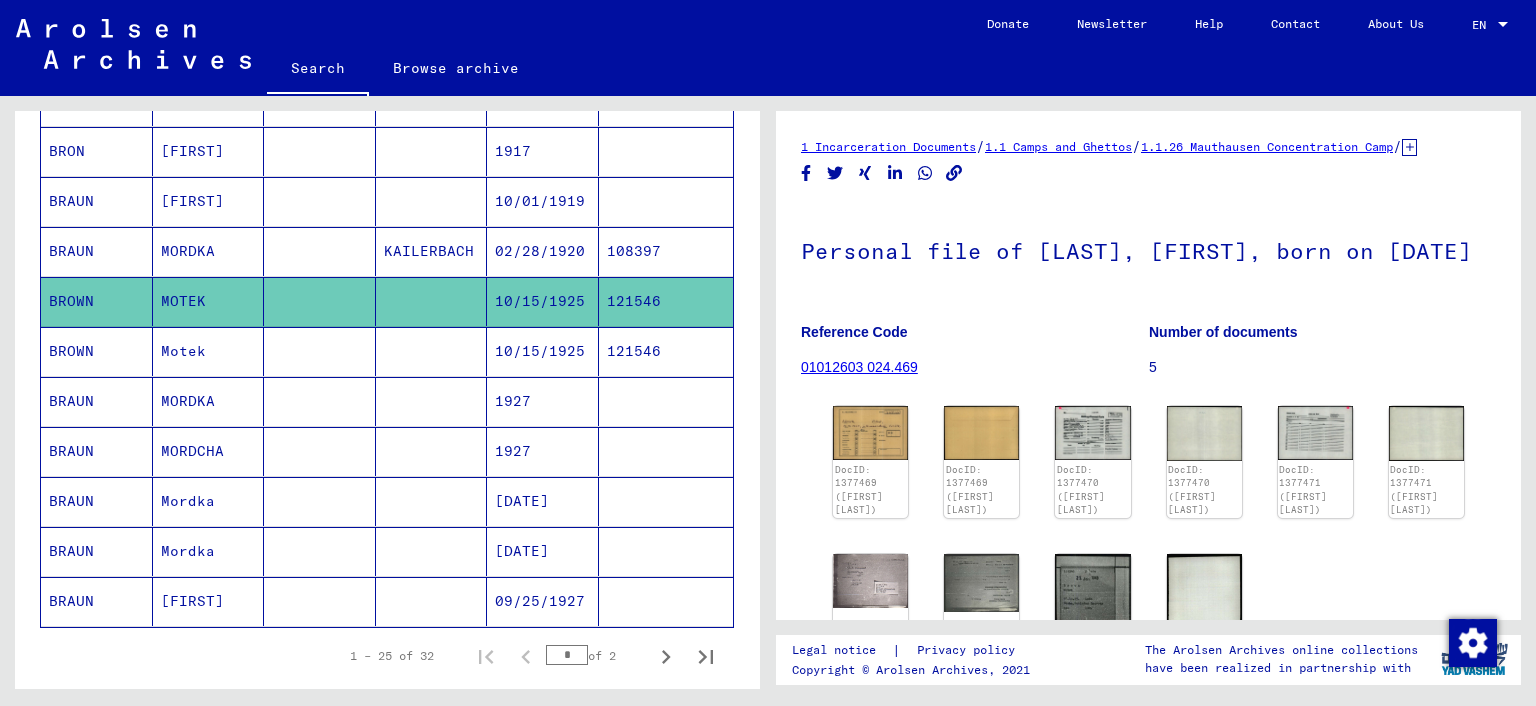click on "10/15/1925" at bounding box center [543, 401] 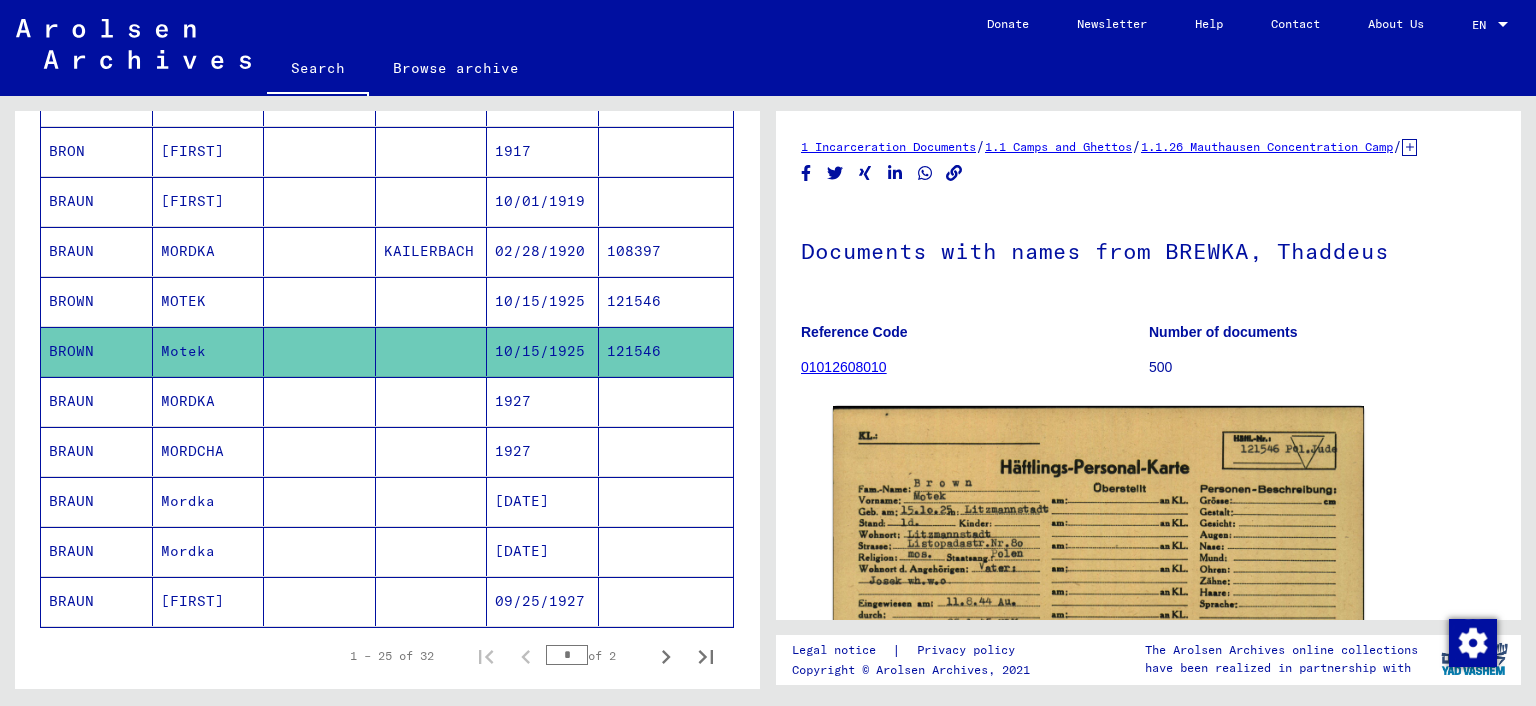 drag, startPoint x: 555, startPoint y: 274, endPoint x: 578, endPoint y: 234, distance: 46.141087 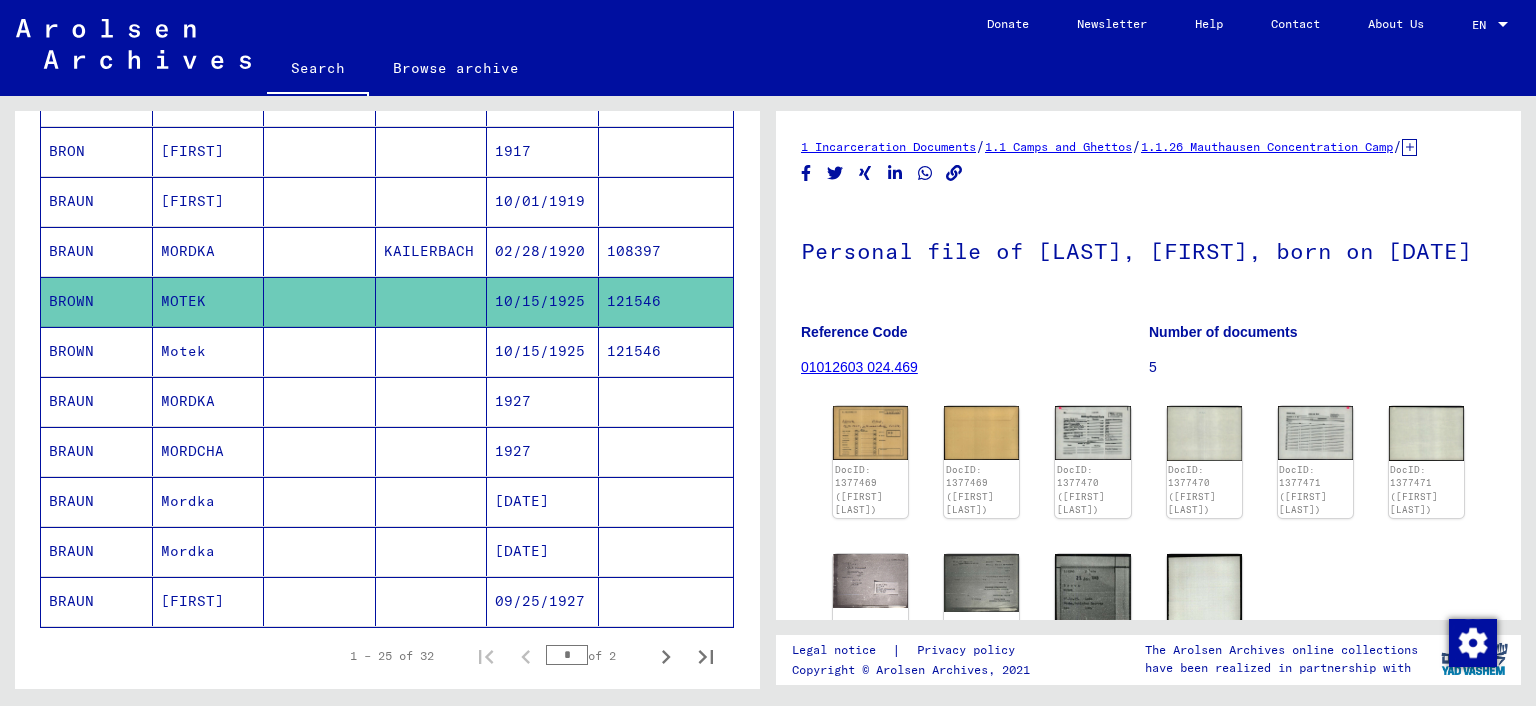 click on "02/28/1920" at bounding box center (543, 301) 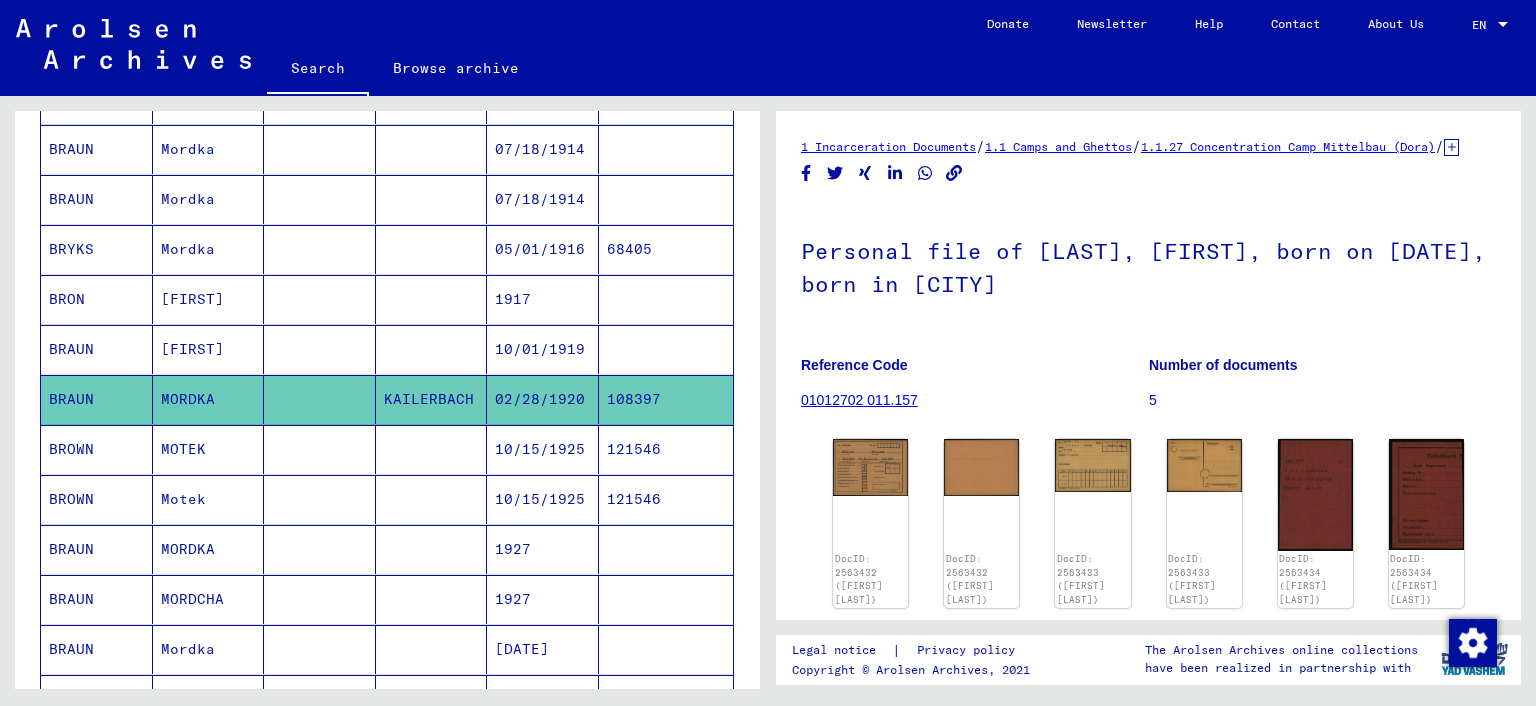 scroll, scrollTop: 863, scrollLeft: 0, axis: vertical 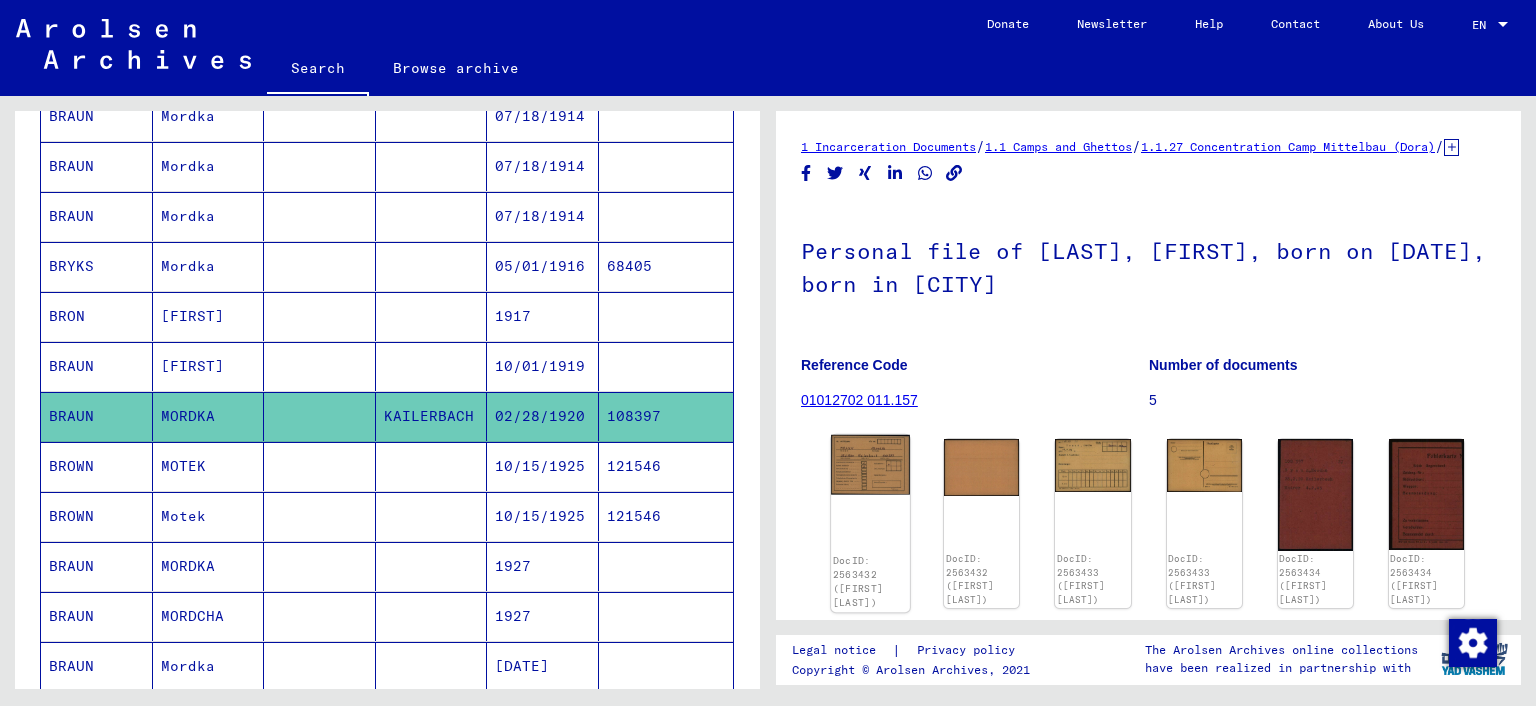 click 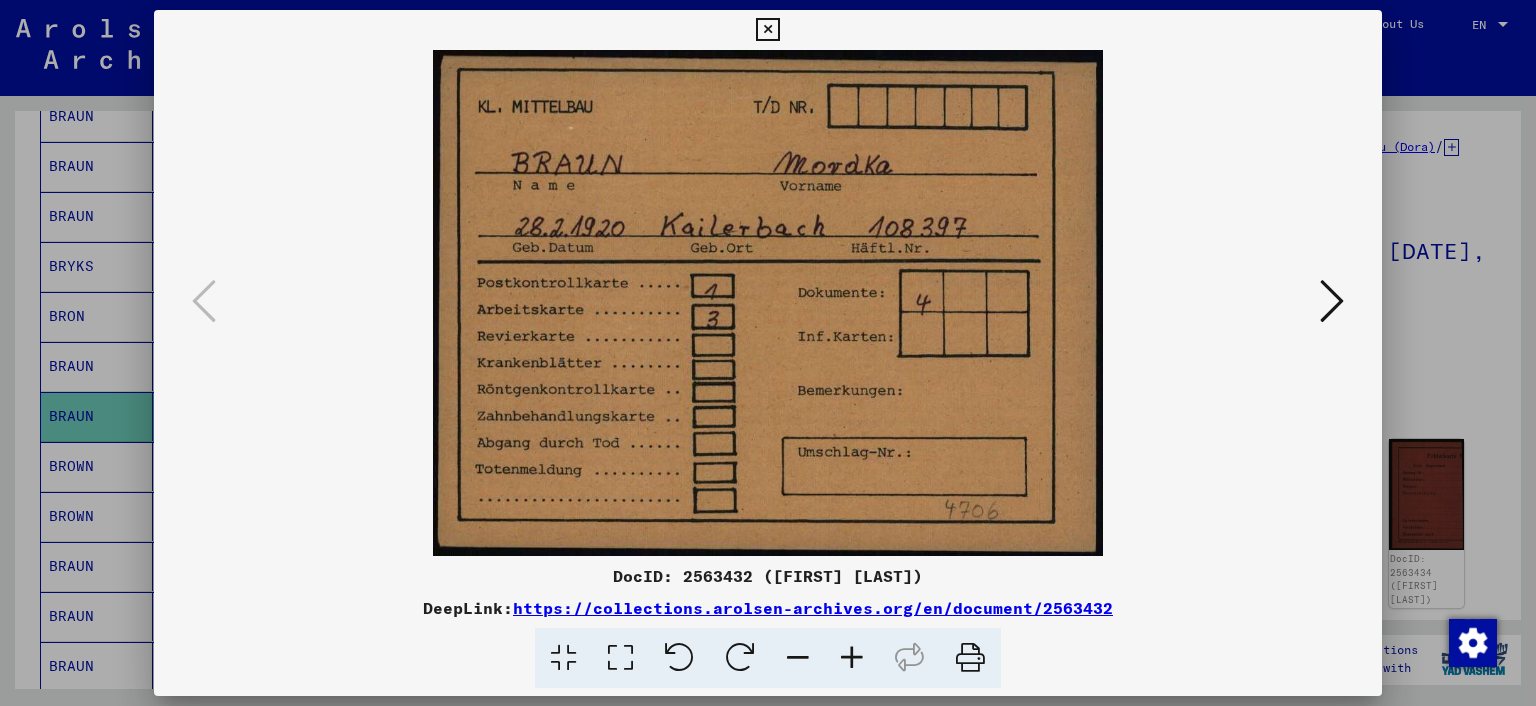 click at bounding box center (1332, 302) 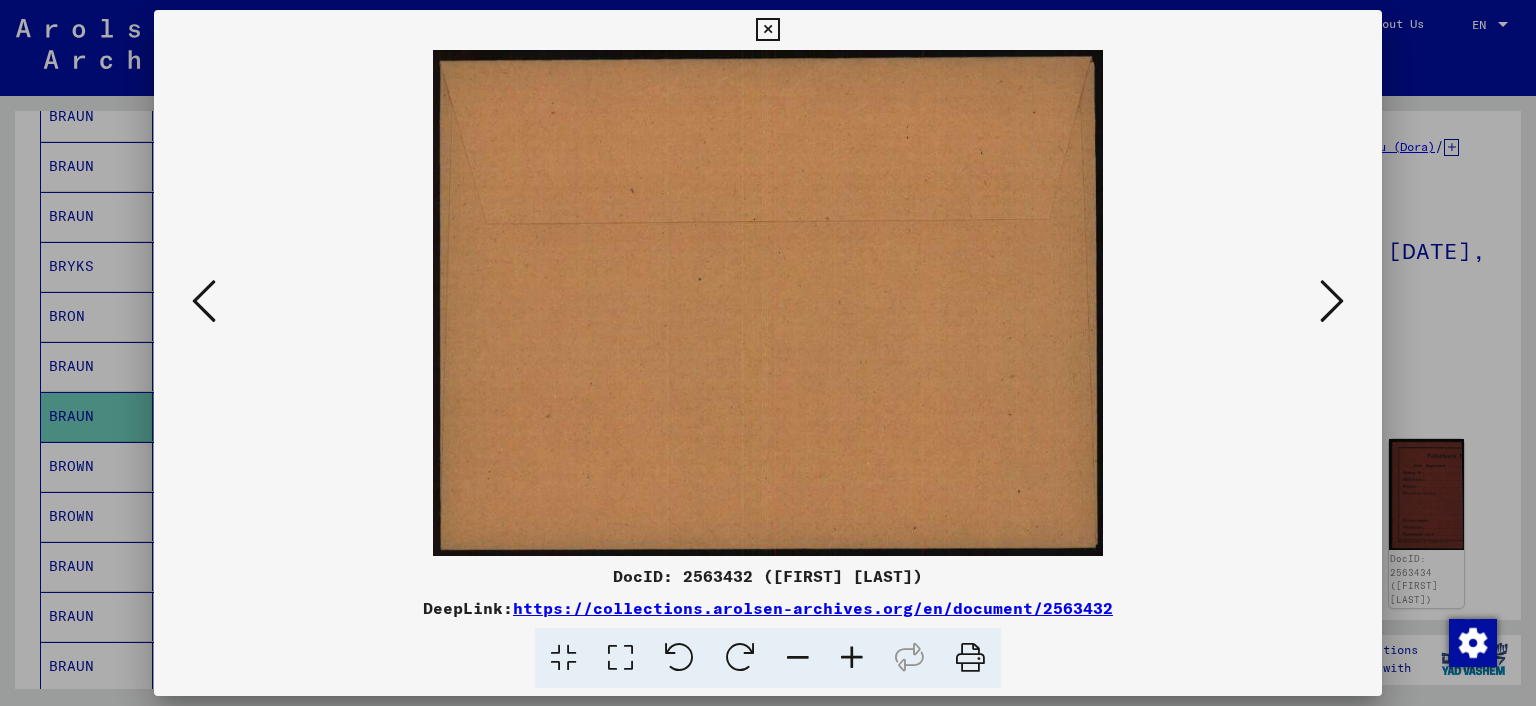 click at bounding box center [1332, 302] 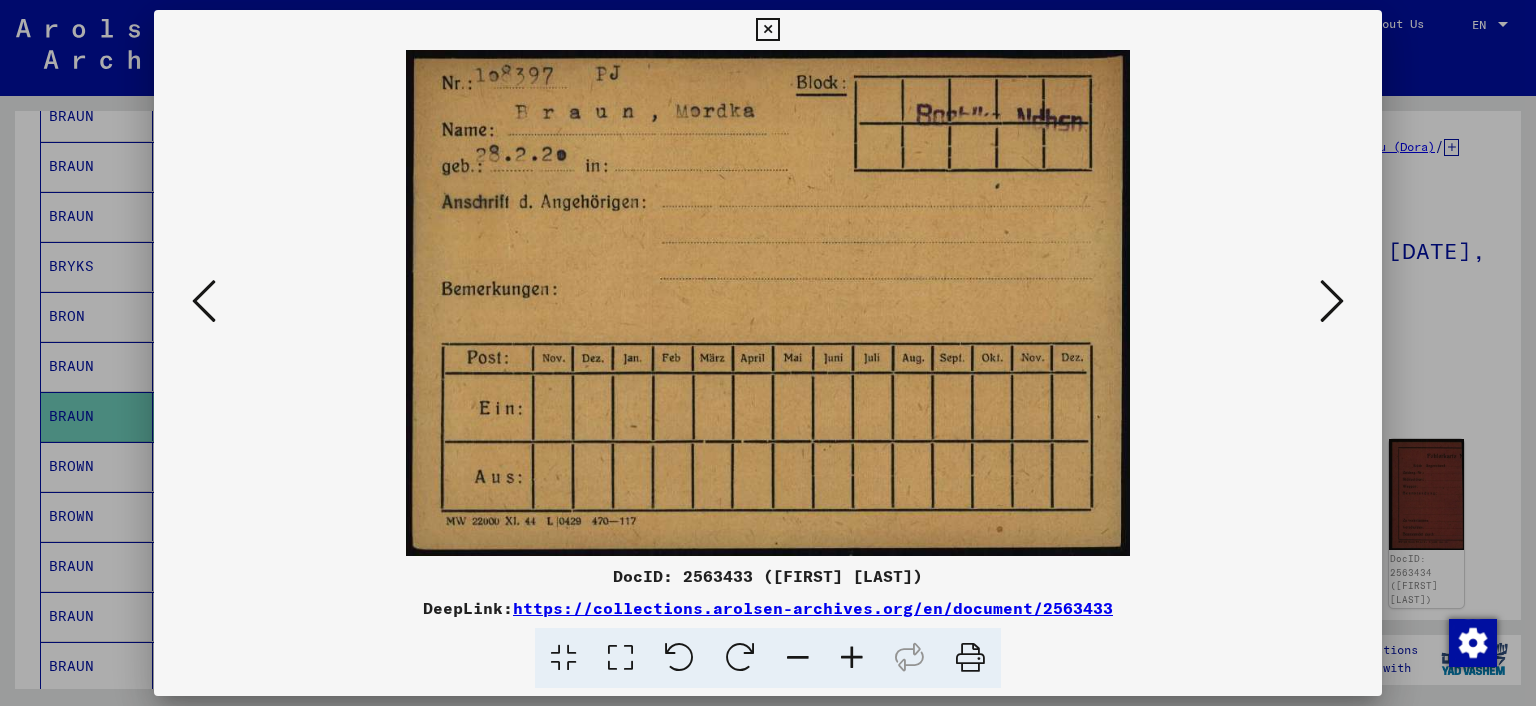 click at bounding box center (1332, 302) 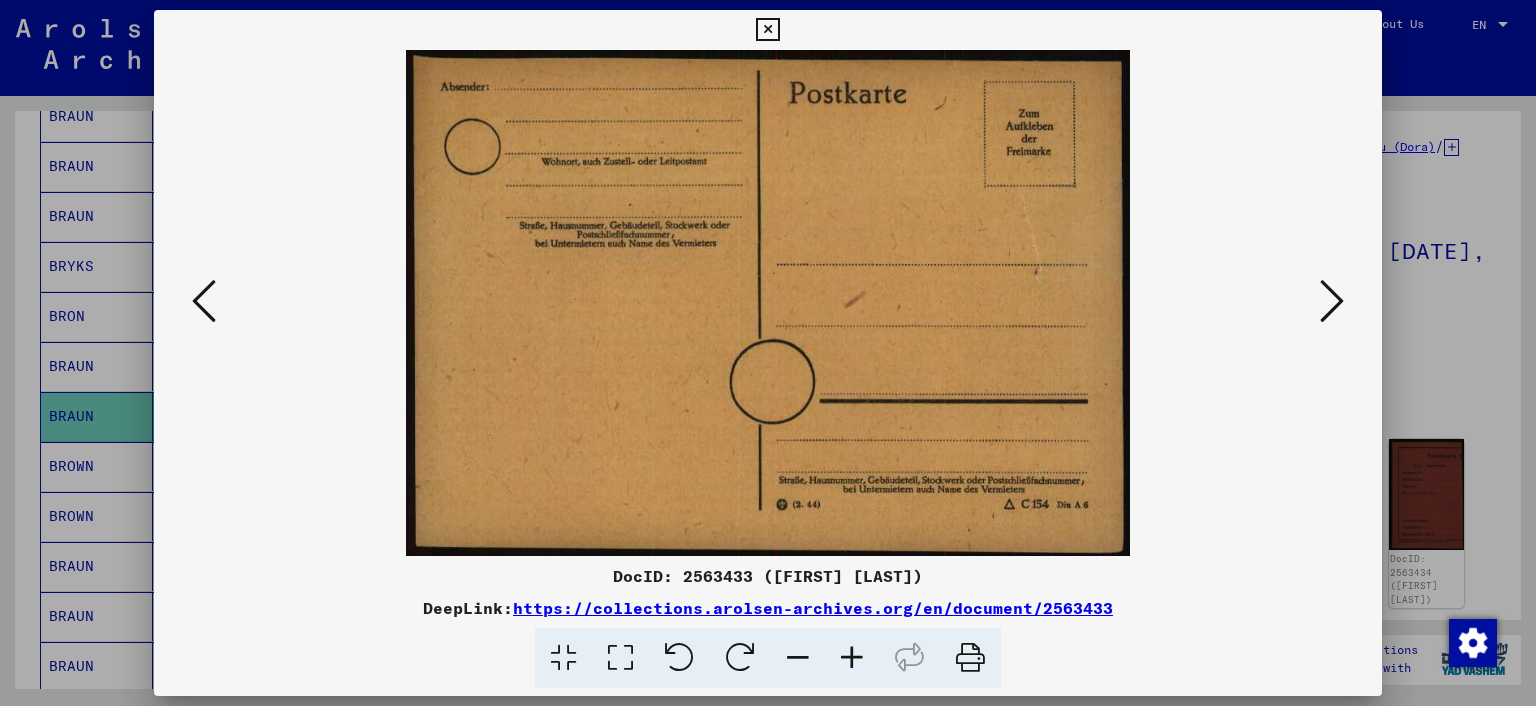 click at bounding box center (1332, 302) 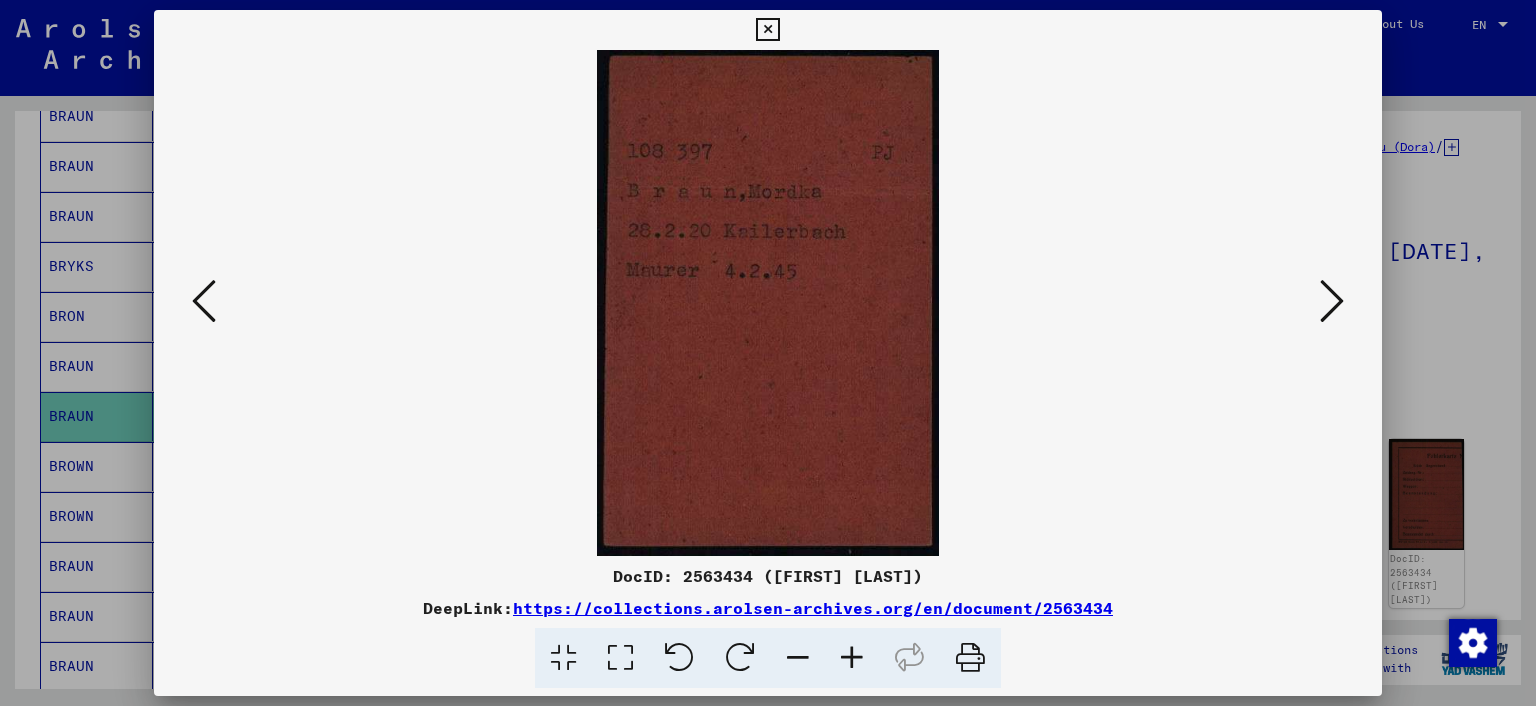 click at bounding box center (767, 30) 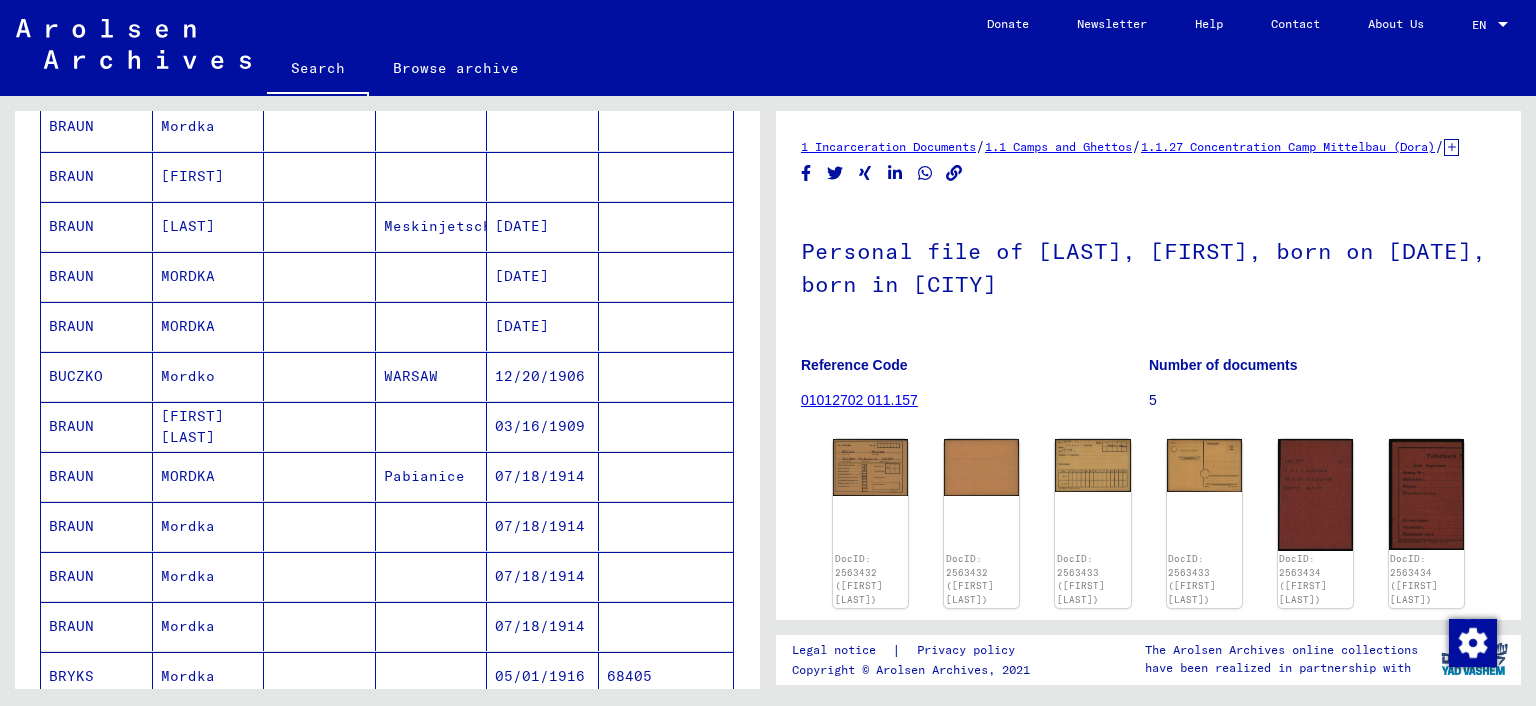 scroll, scrollTop: 0, scrollLeft: 0, axis: both 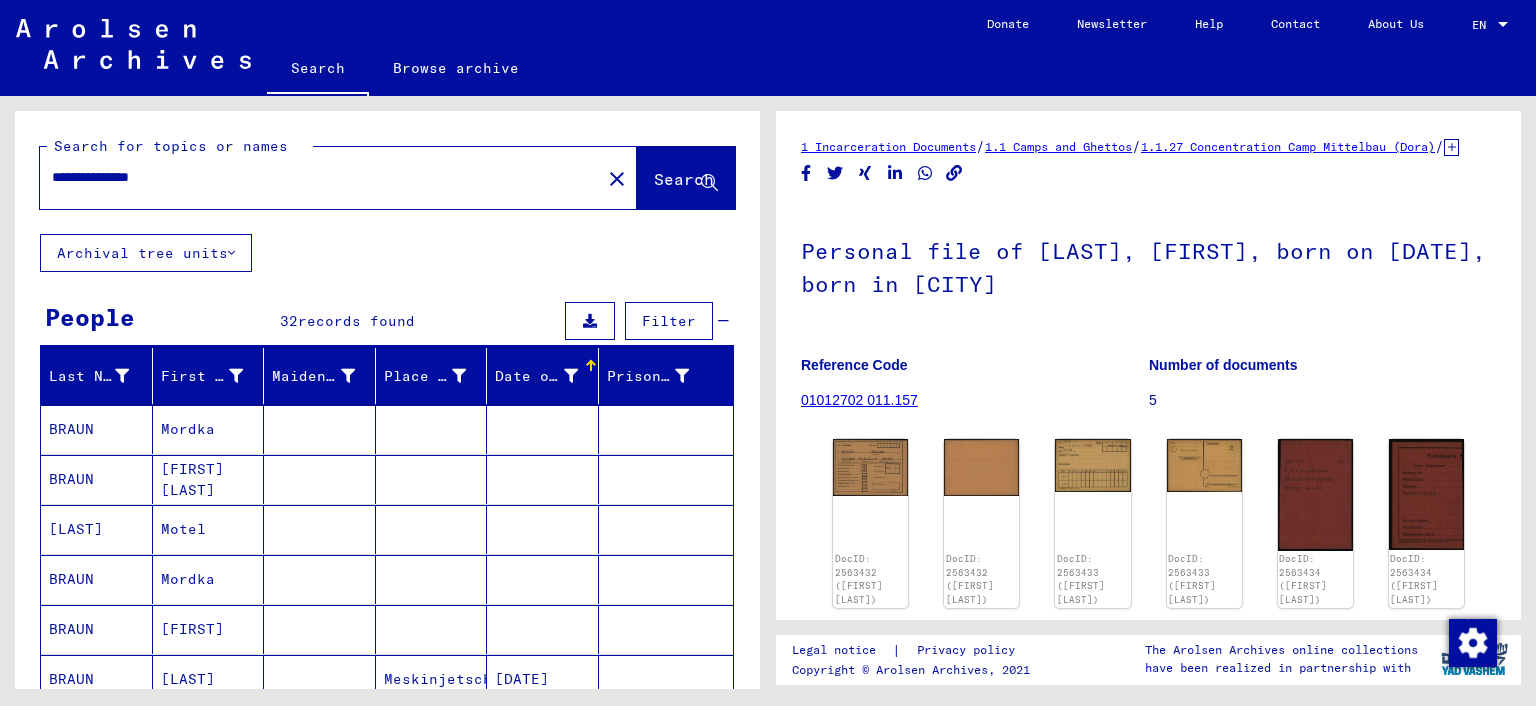 drag, startPoint x: 207, startPoint y: 159, endPoint x: 47, endPoint y: 177, distance: 161.00932 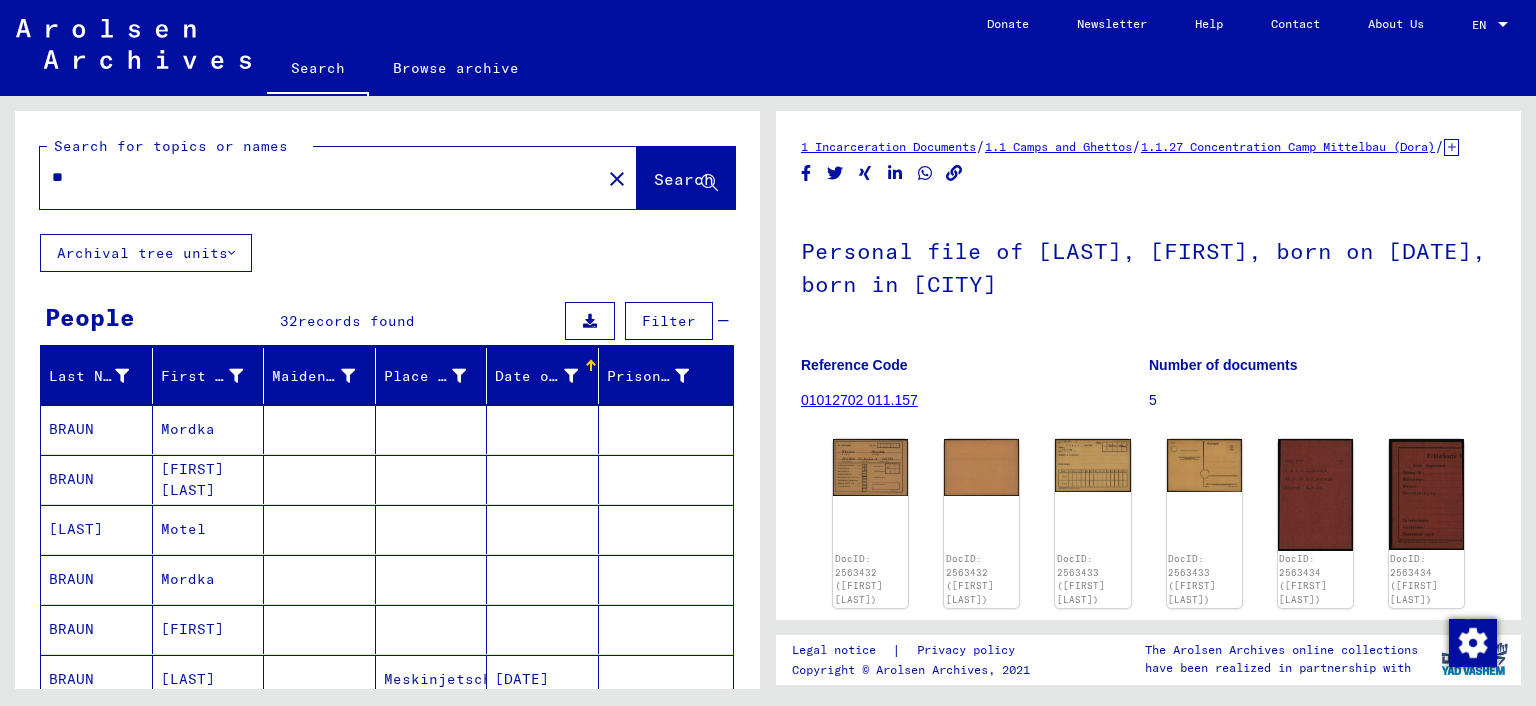 type on "*" 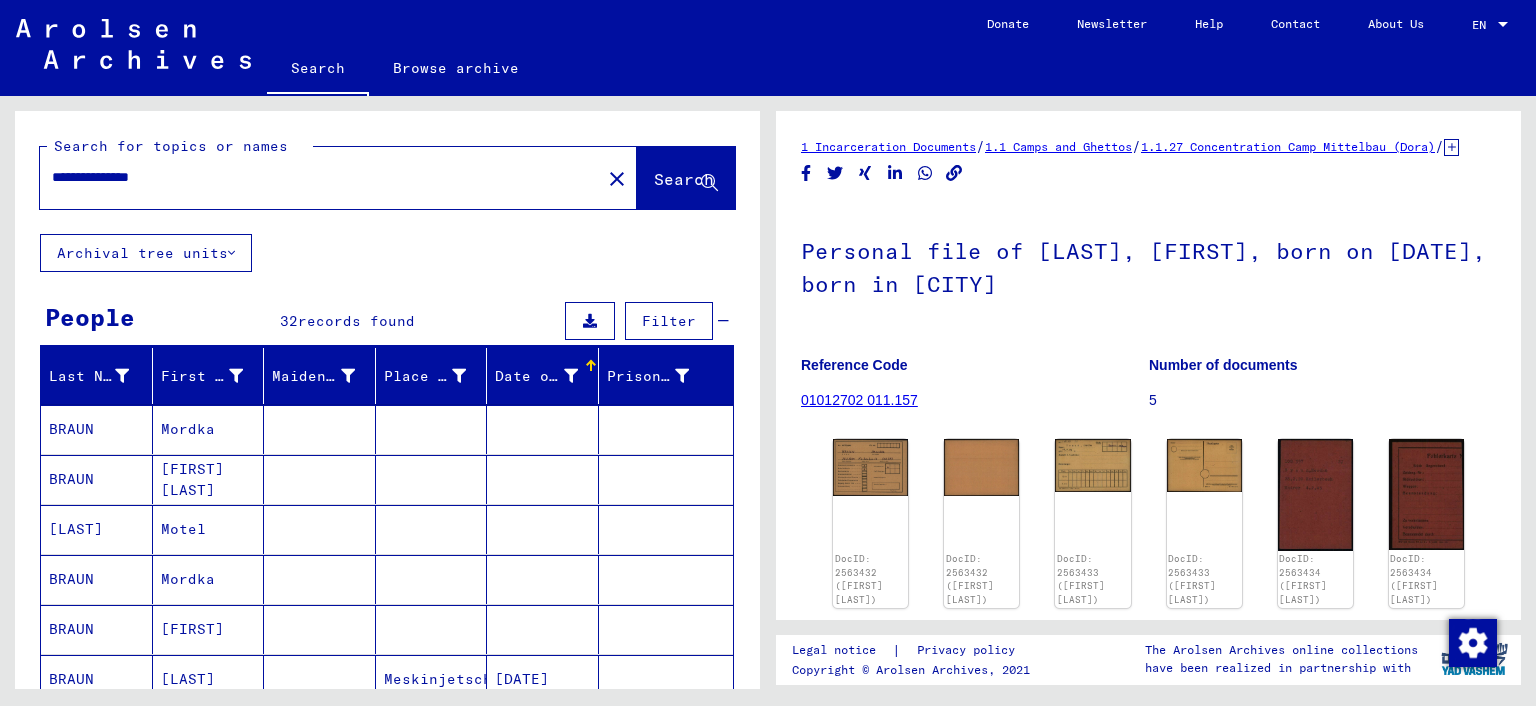 type on "**********" 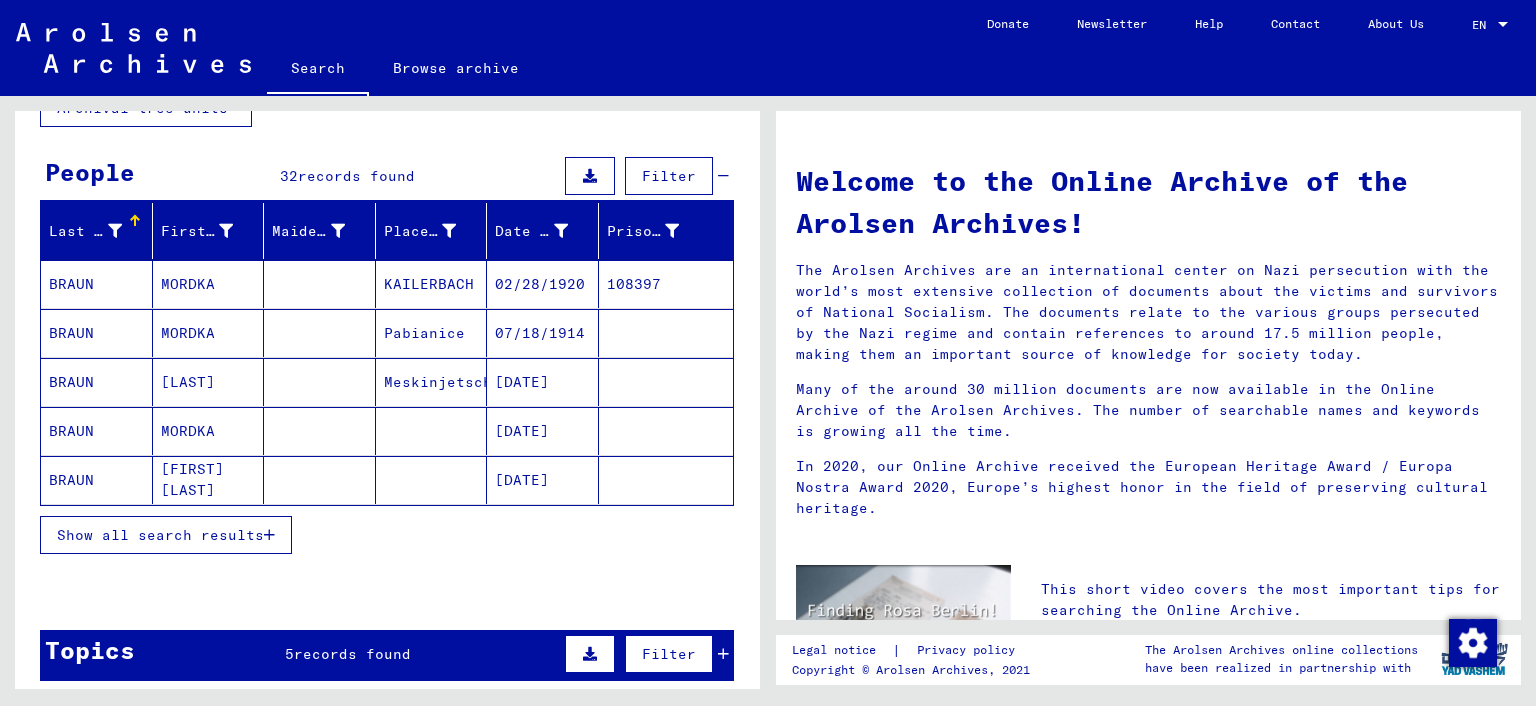 scroll, scrollTop: 148, scrollLeft: 0, axis: vertical 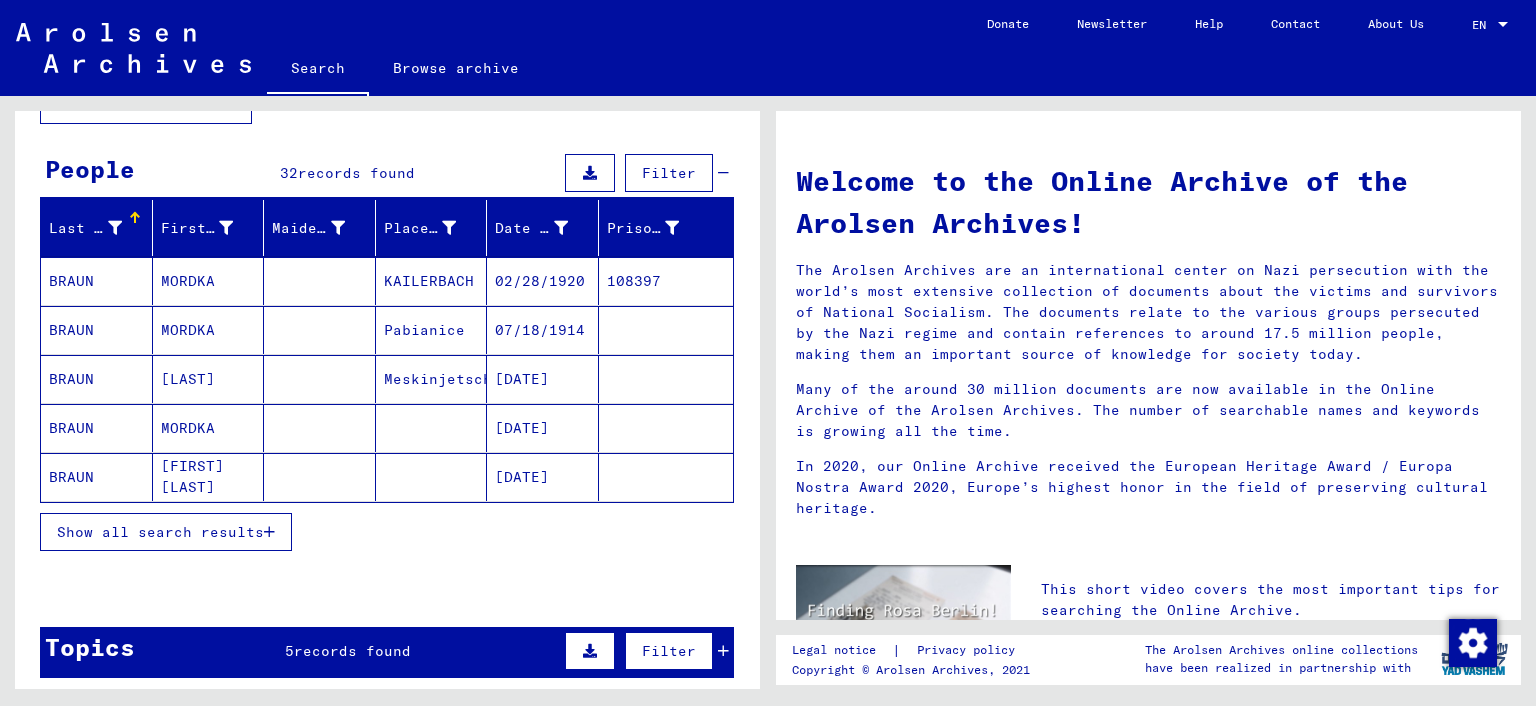 click on "Show all search results" at bounding box center [166, 532] 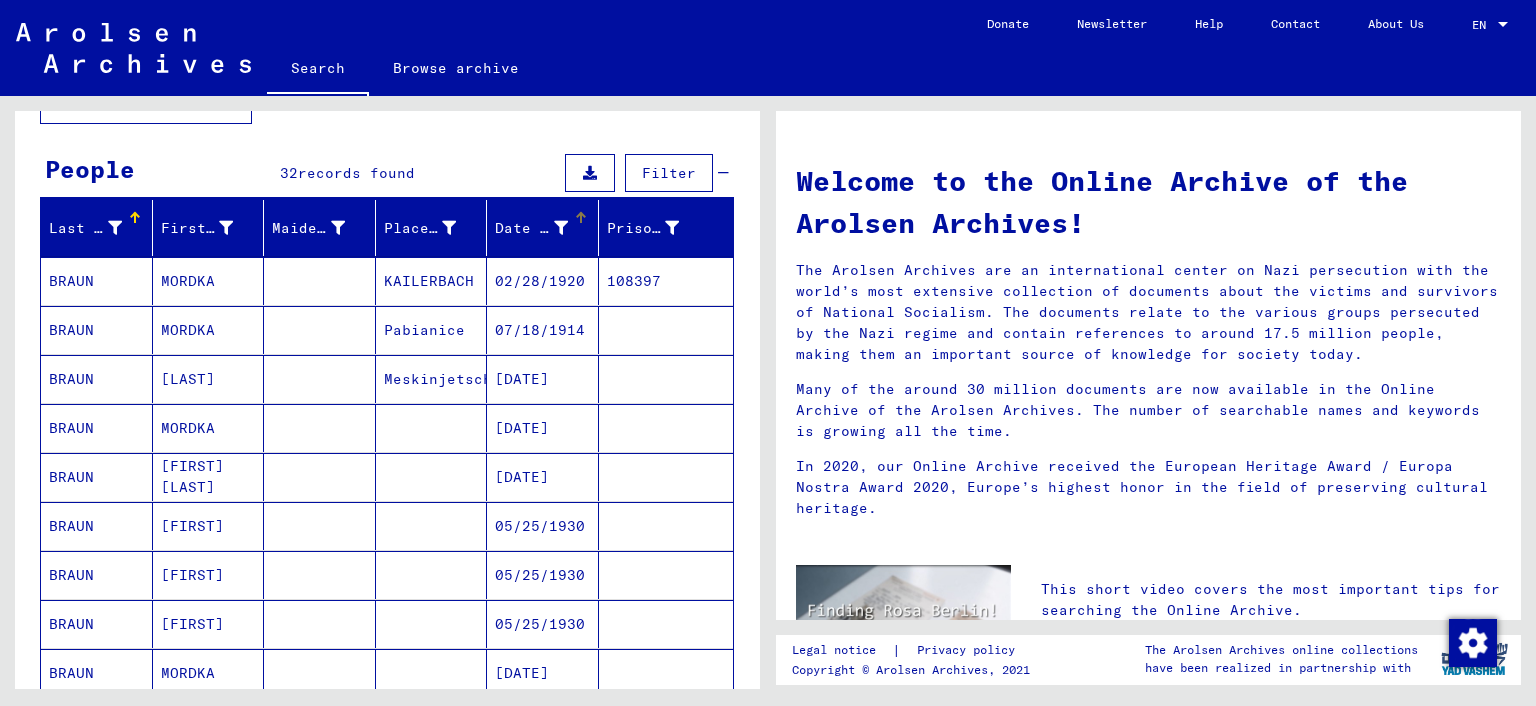 click on "Date of Birth" at bounding box center (531, 228) 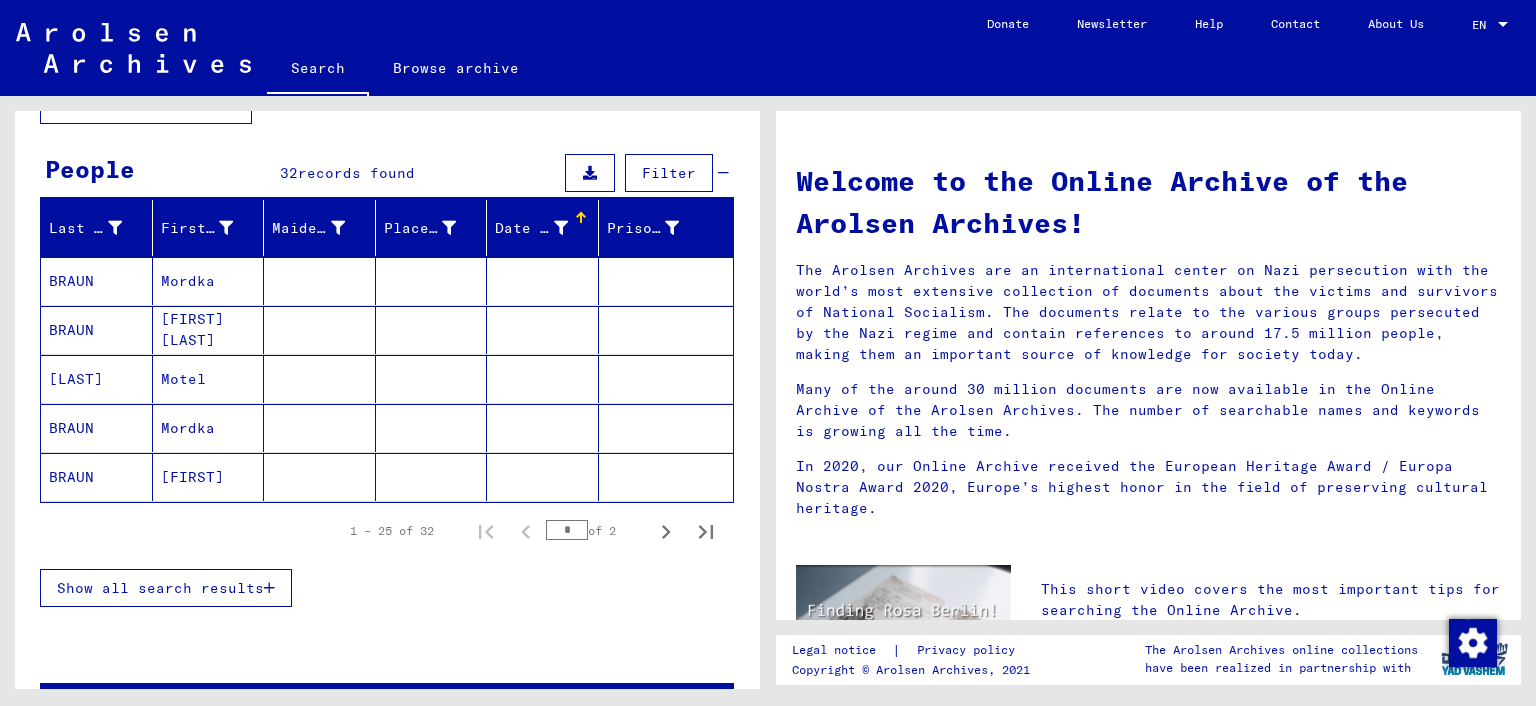 click on "Show all search results" at bounding box center (160, 588) 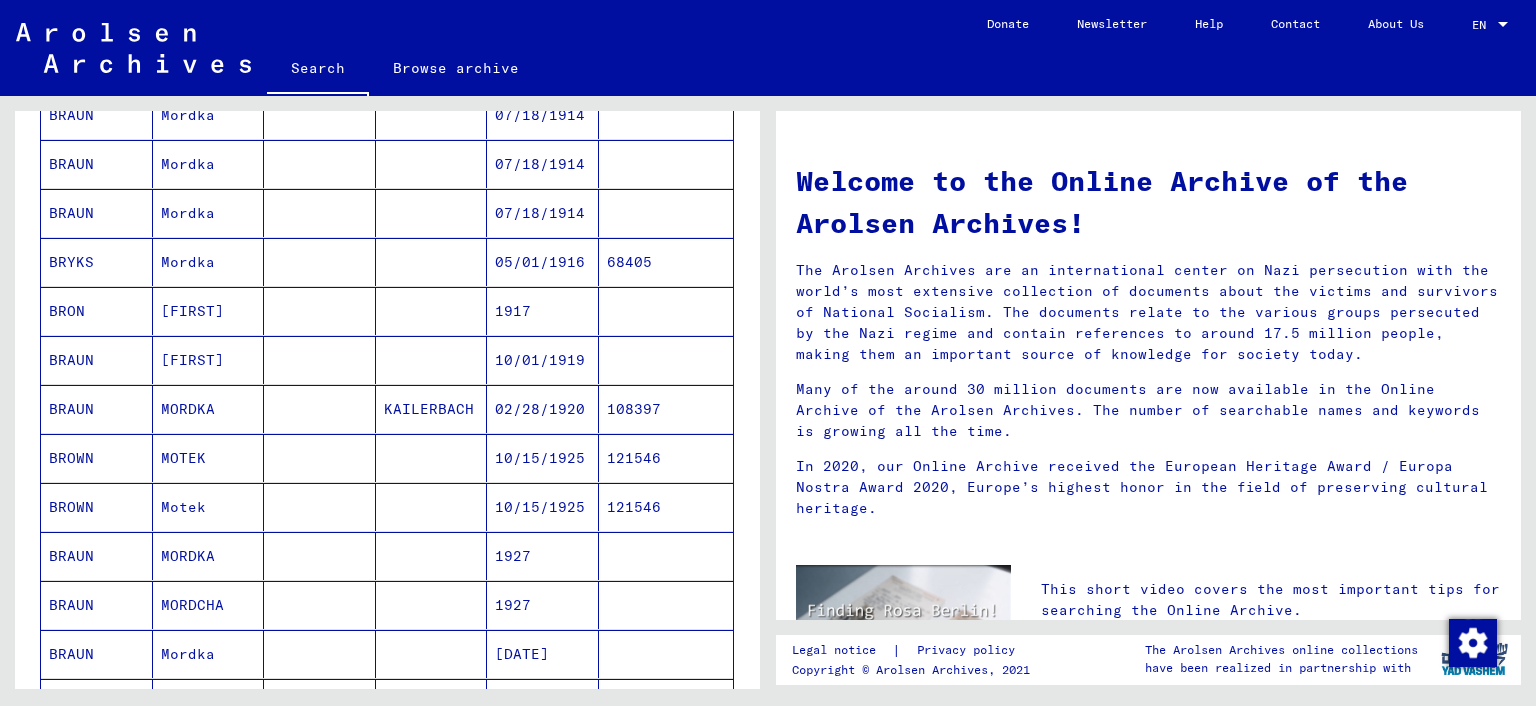 scroll, scrollTop: 1023, scrollLeft: 0, axis: vertical 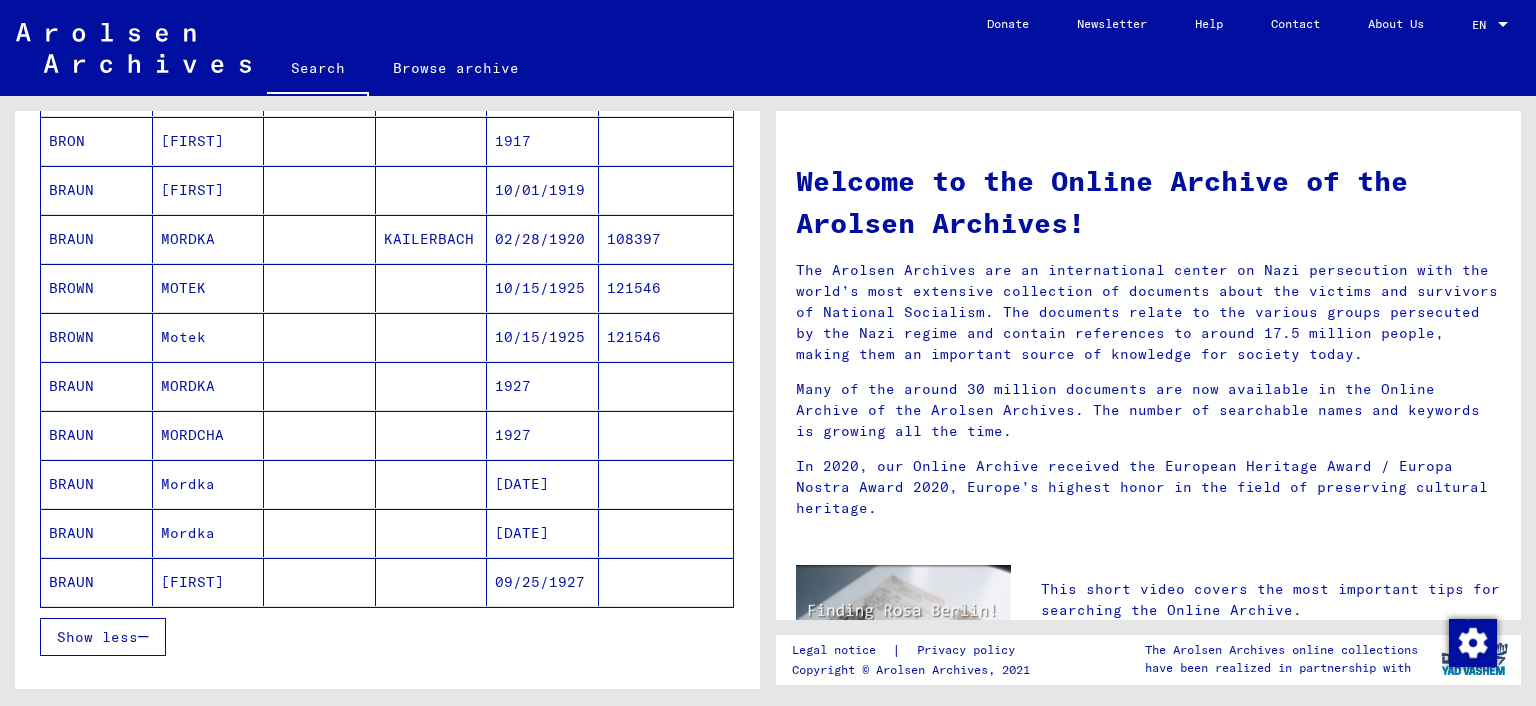 click at bounding box center [432, 337] 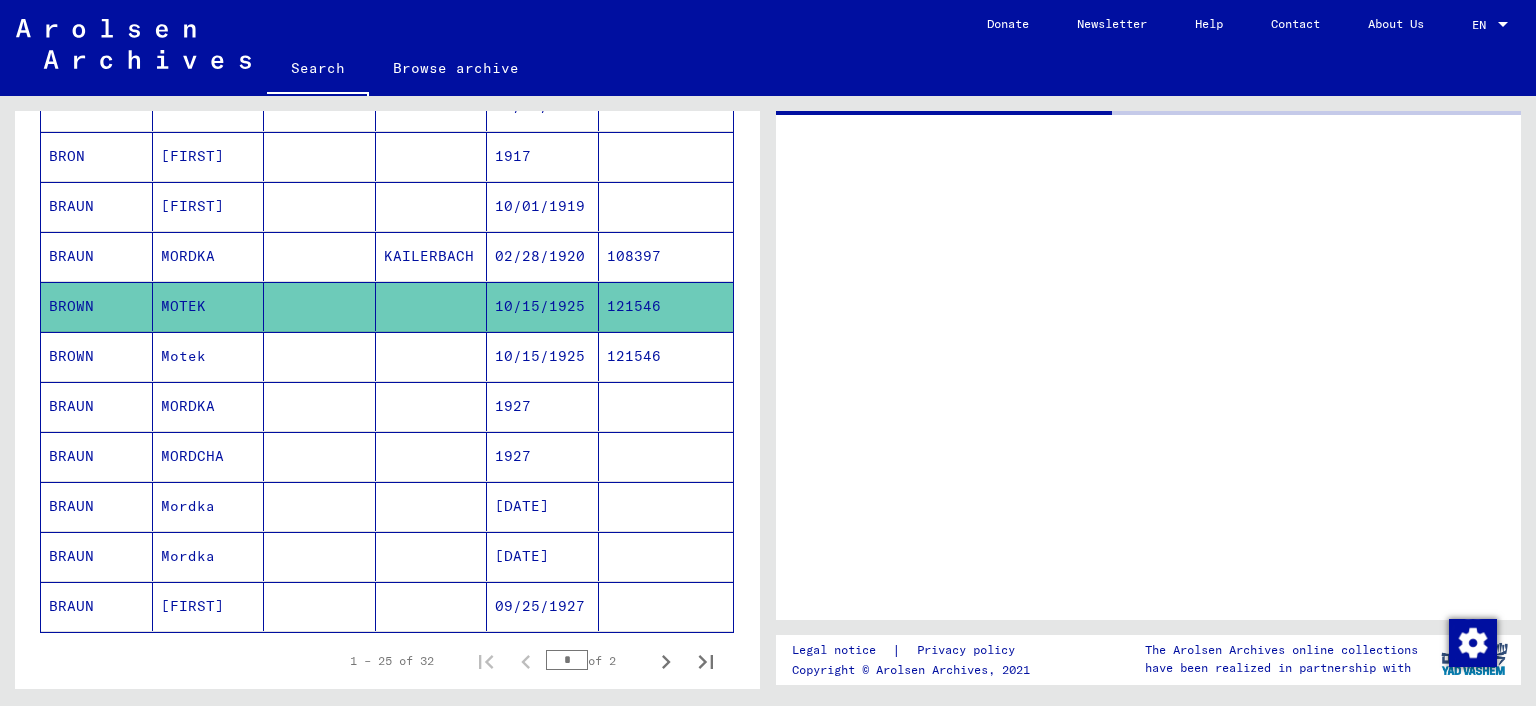 scroll, scrollTop: 1034, scrollLeft: 0, axis: vertical 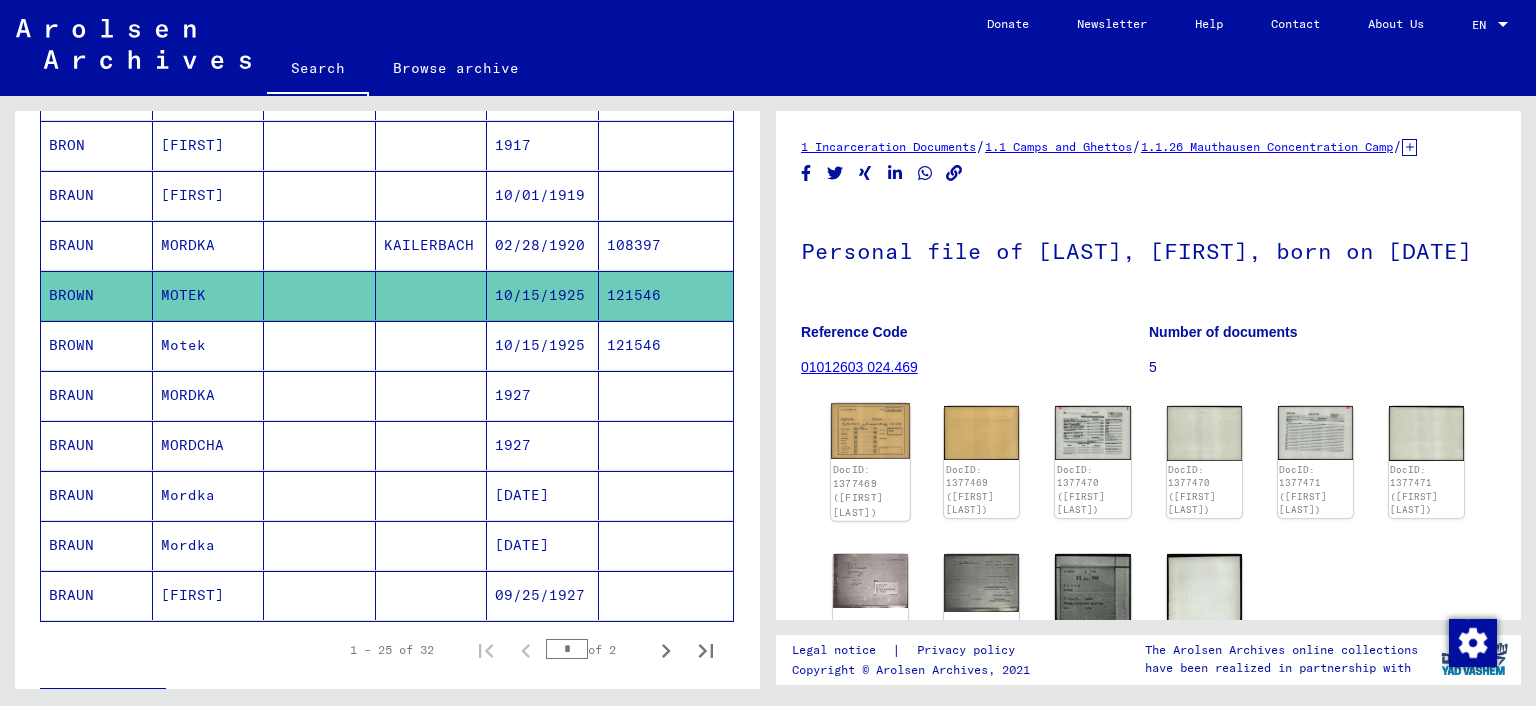 click 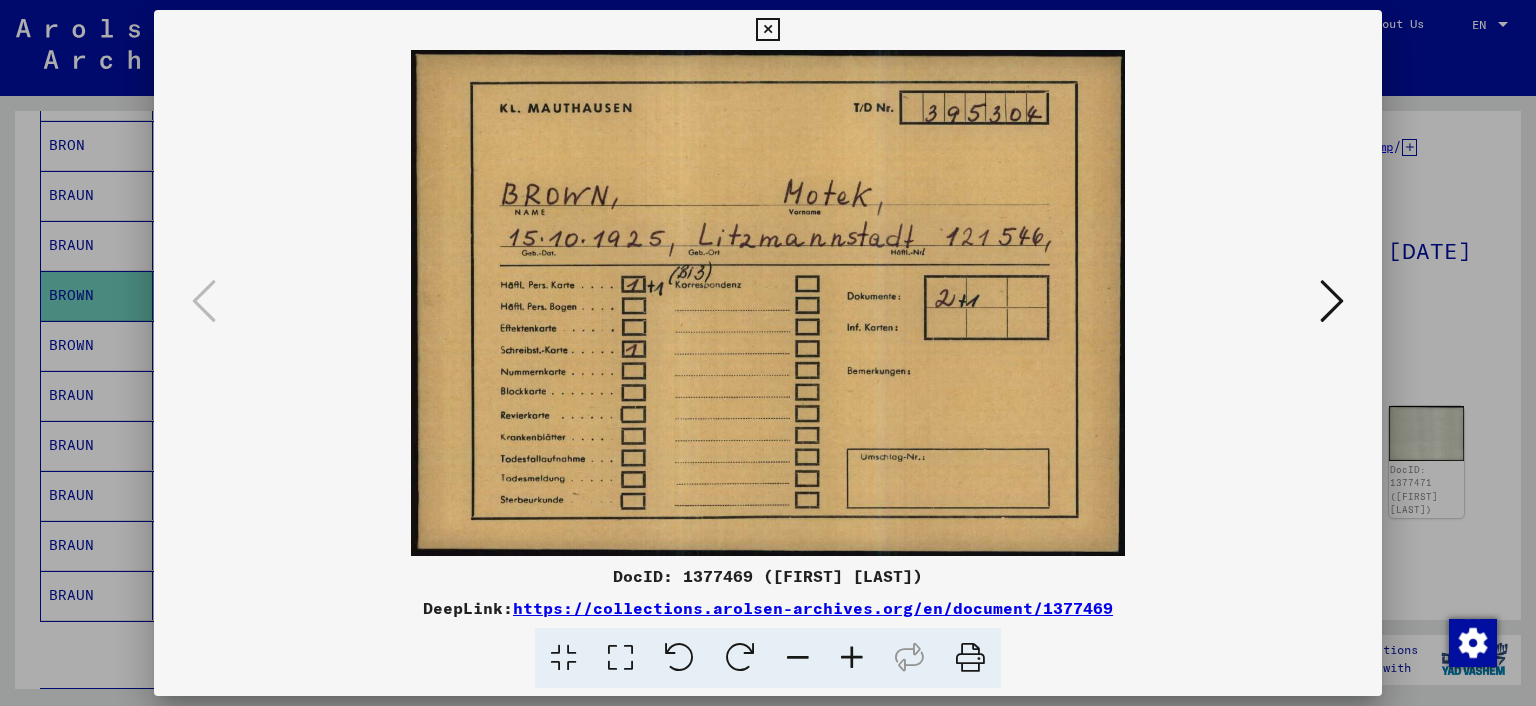 click at bounding box center (1332, 302) 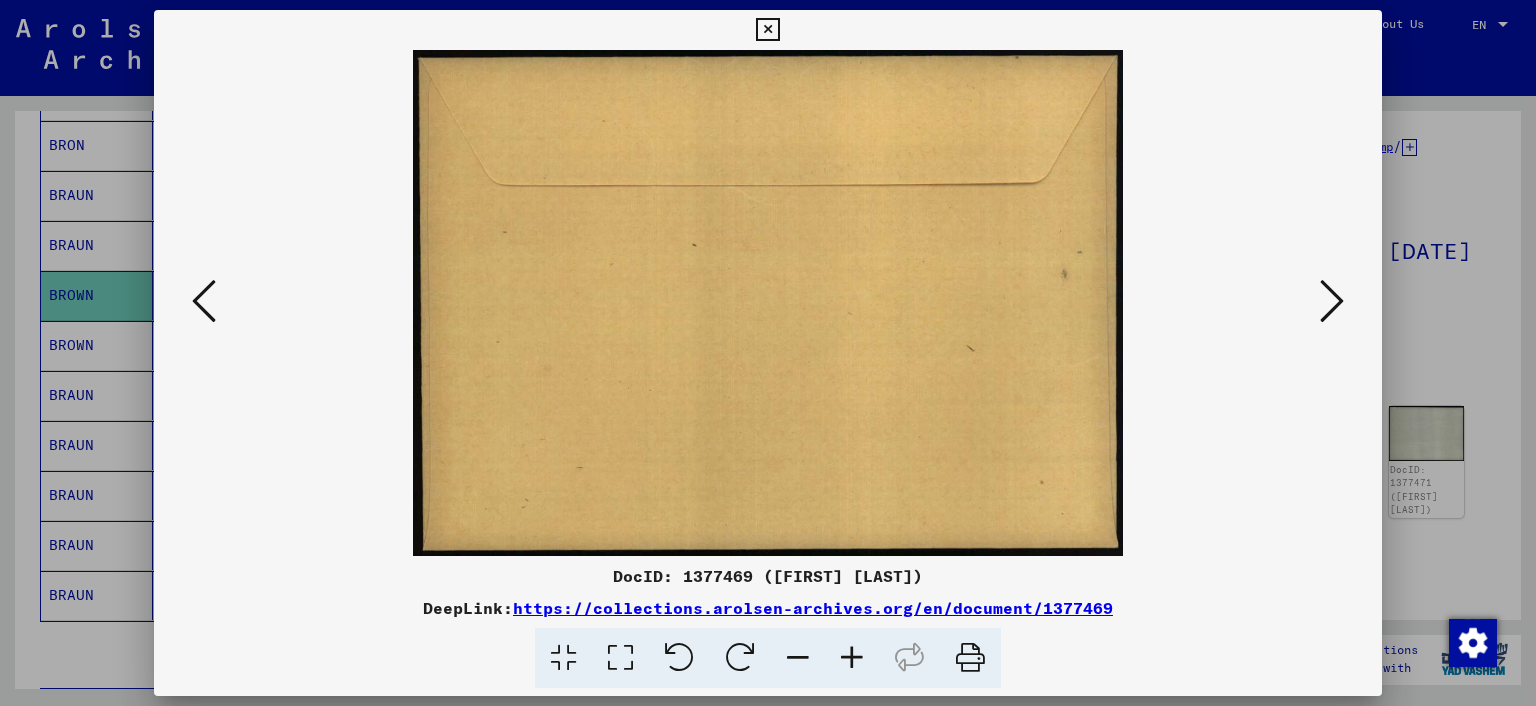 click at bounding box center [1332, 302] 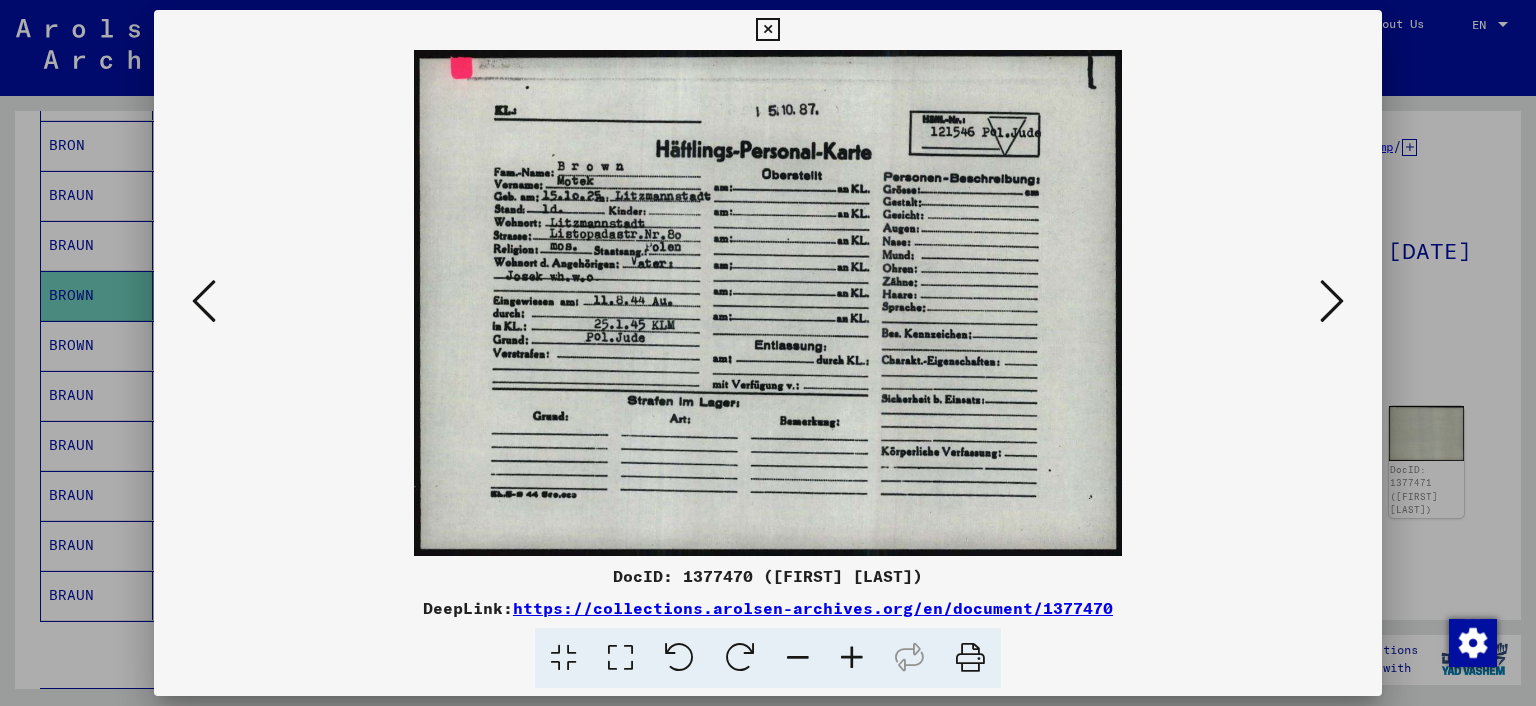 click at bounding box center [1332, 302] 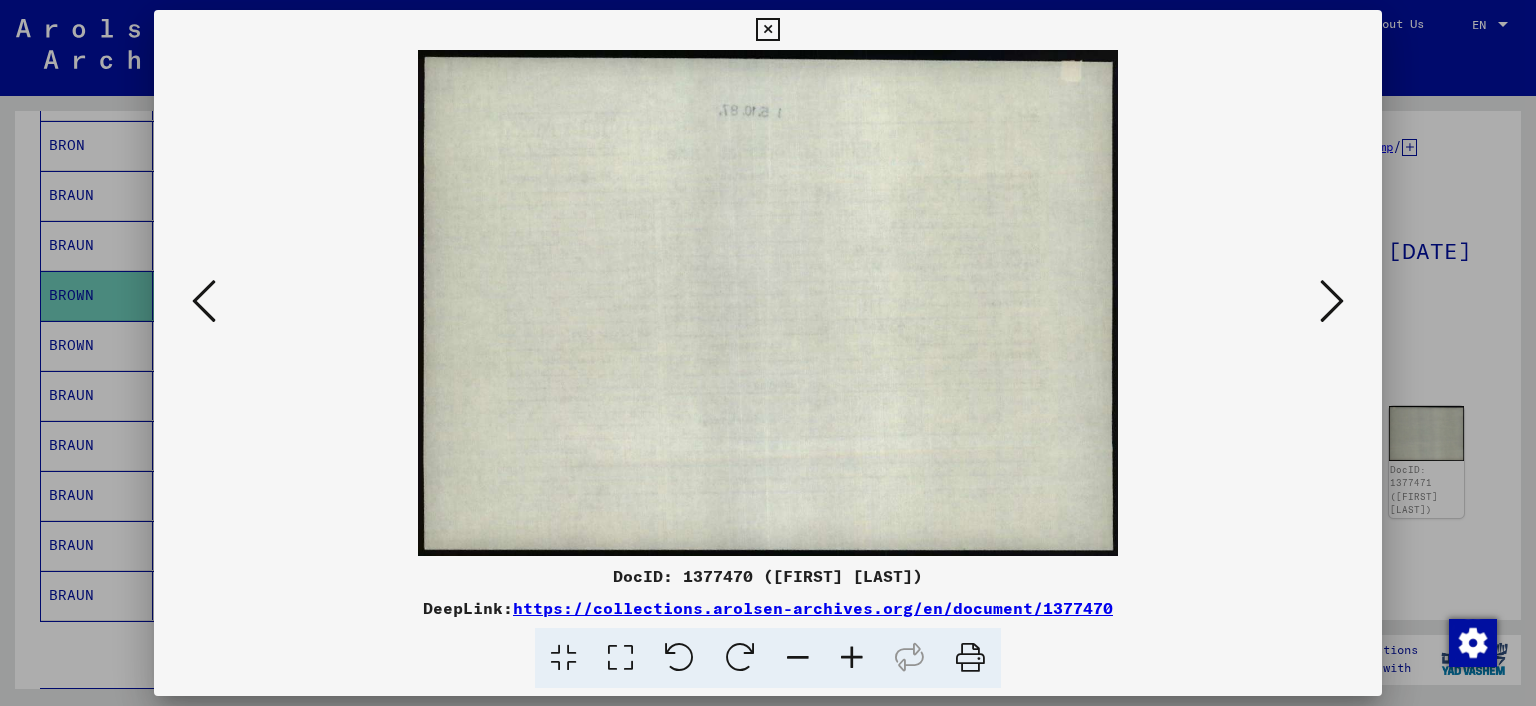 click at bounding box center [204, 301] 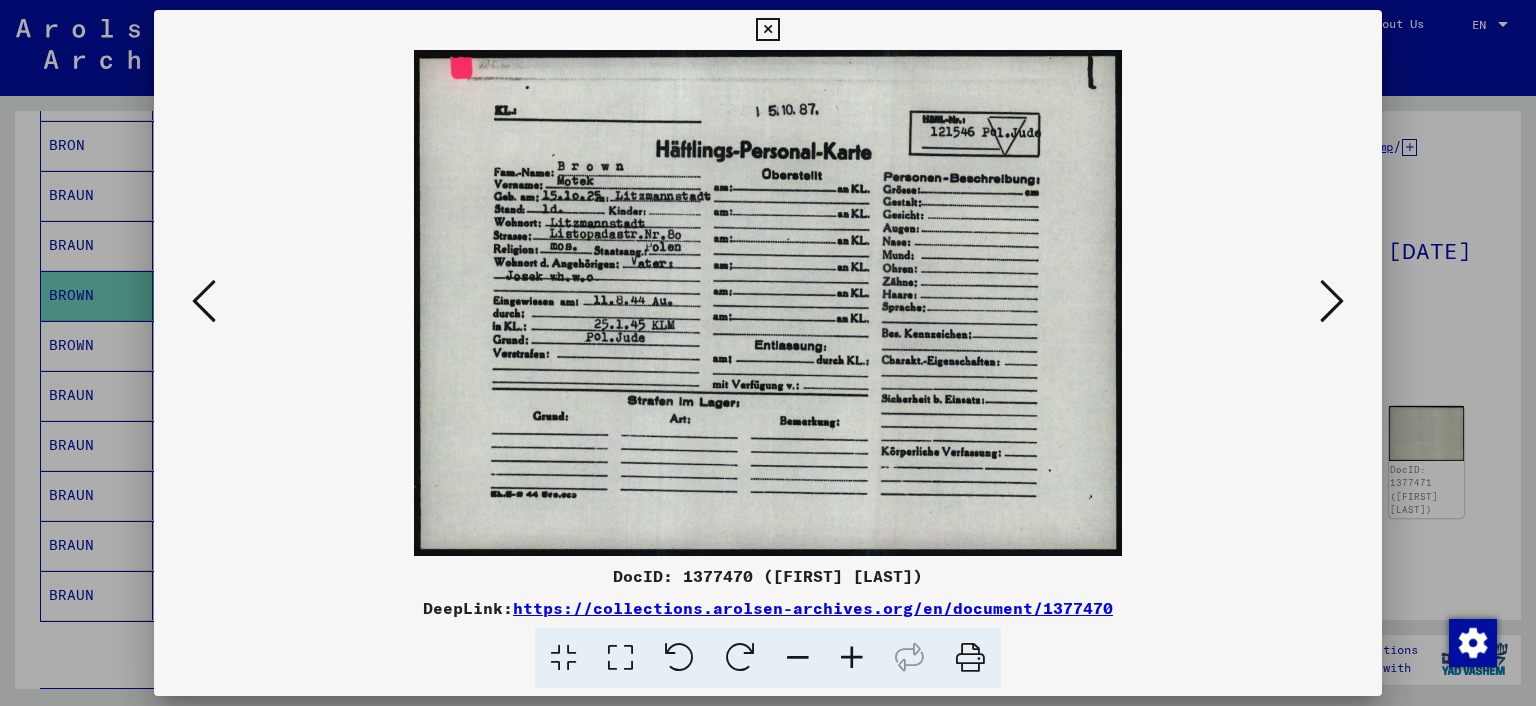 click at bounding box center [767, 30] 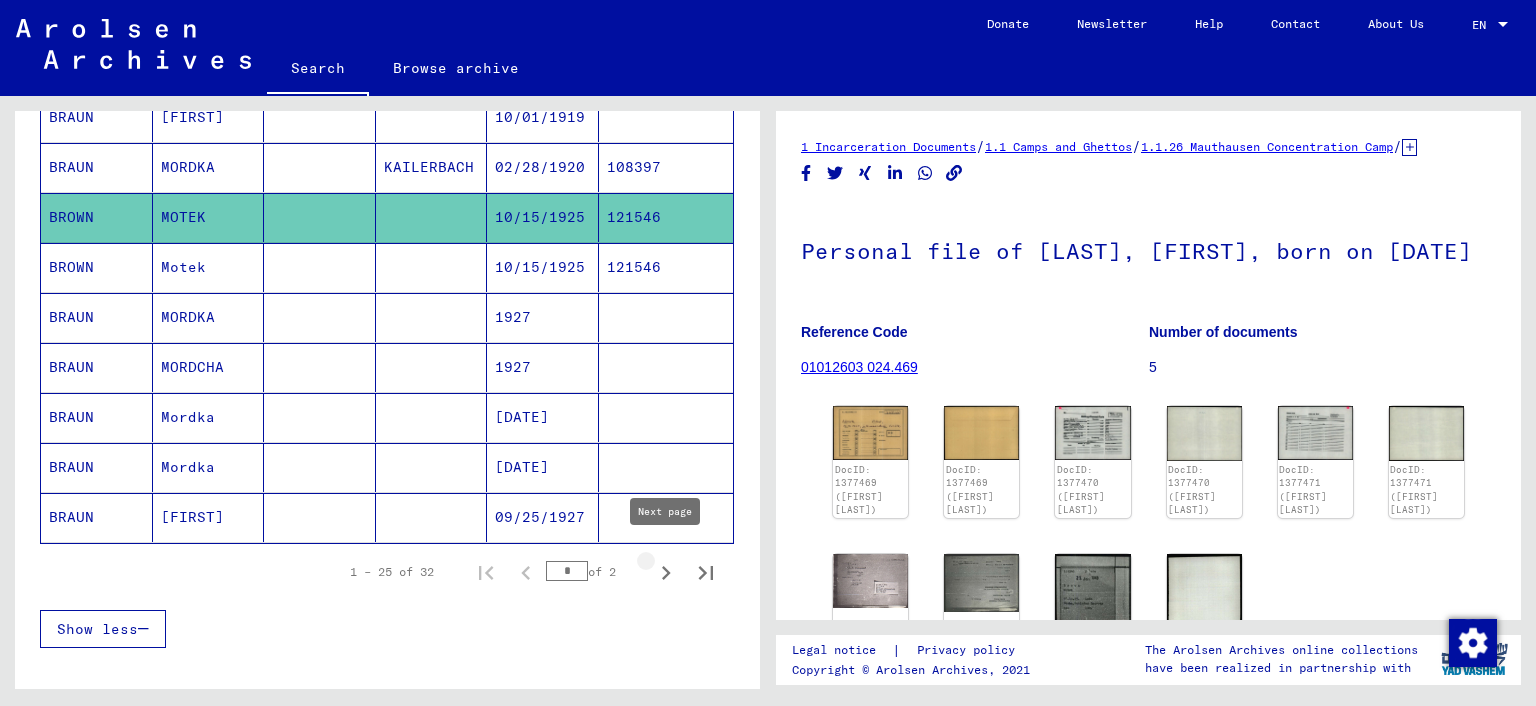 click 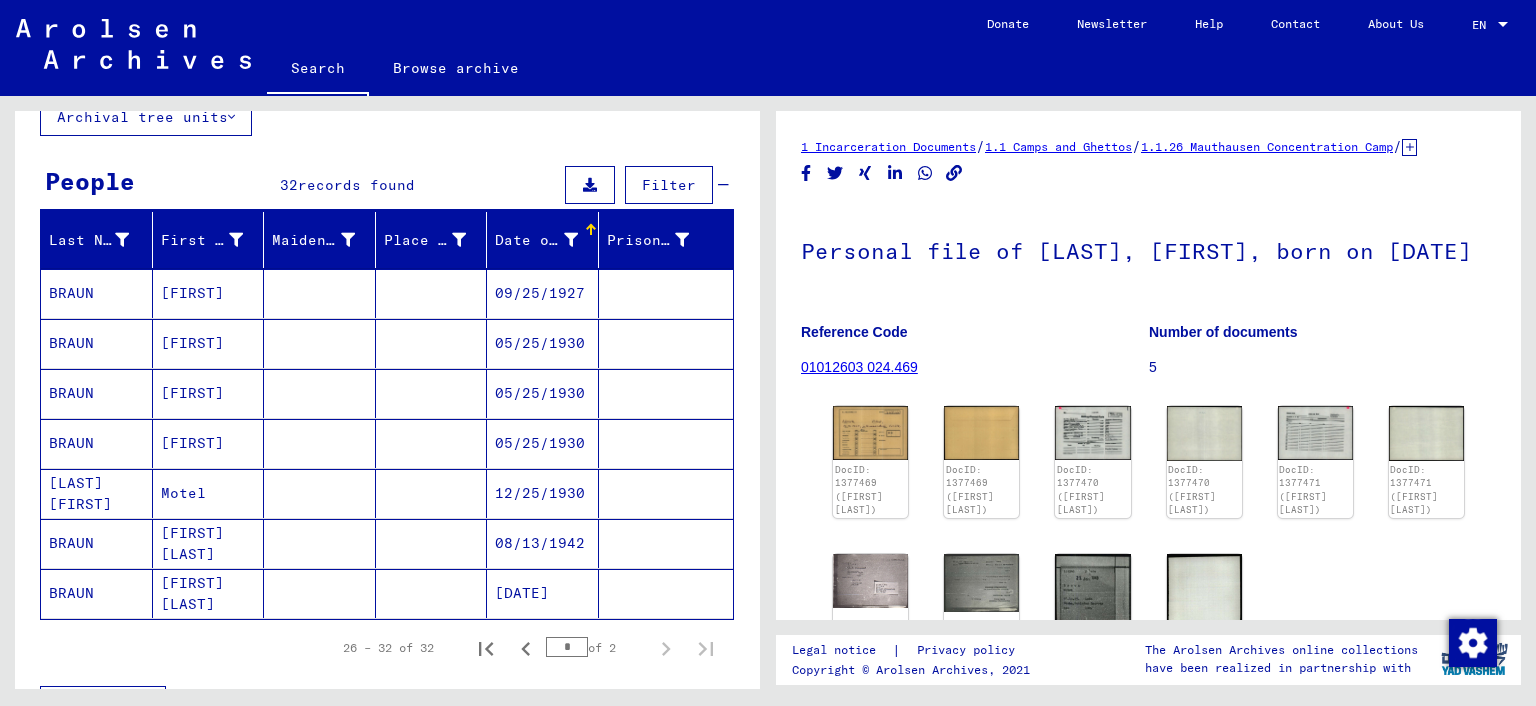 scroll, scrollTop: 129, scrollLeft: 0, axis: vertical 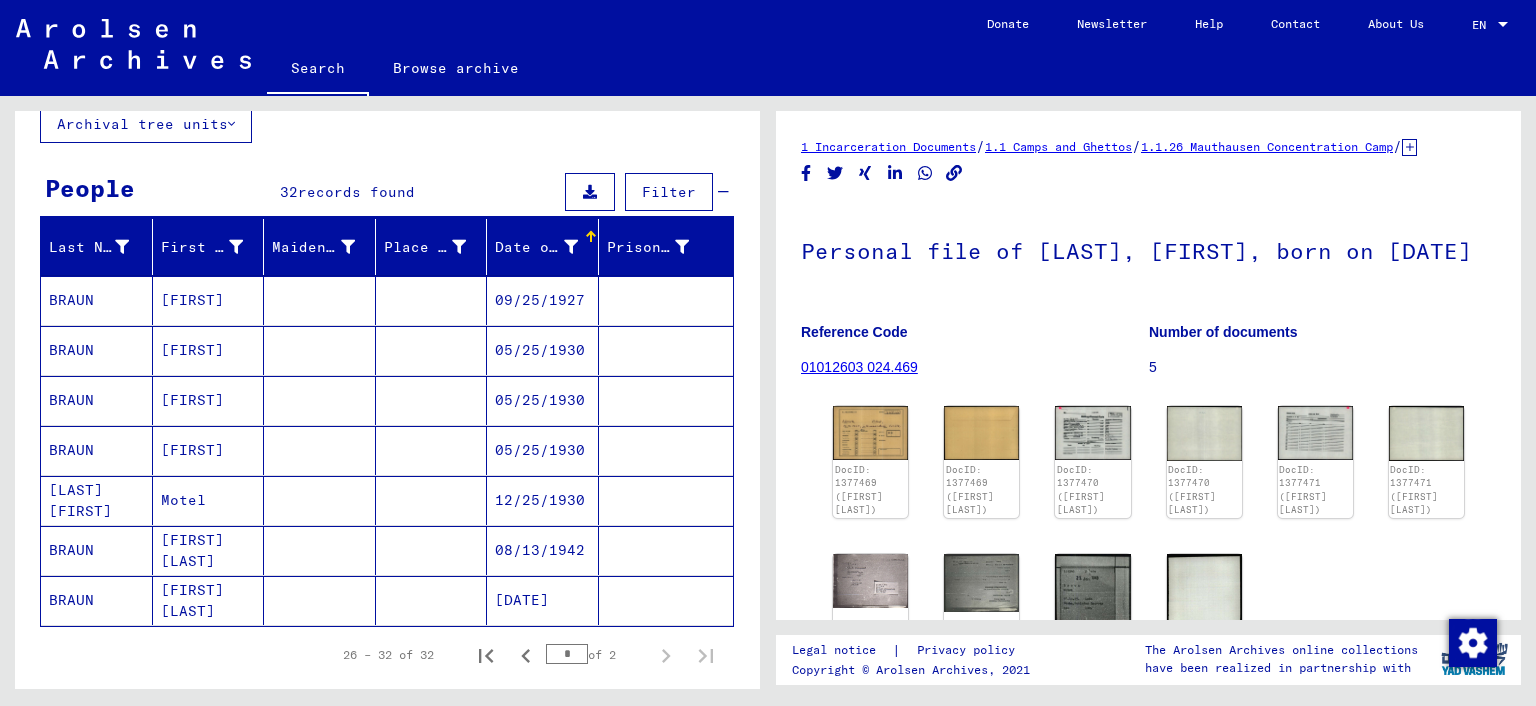click at bounding box center (320, 350) 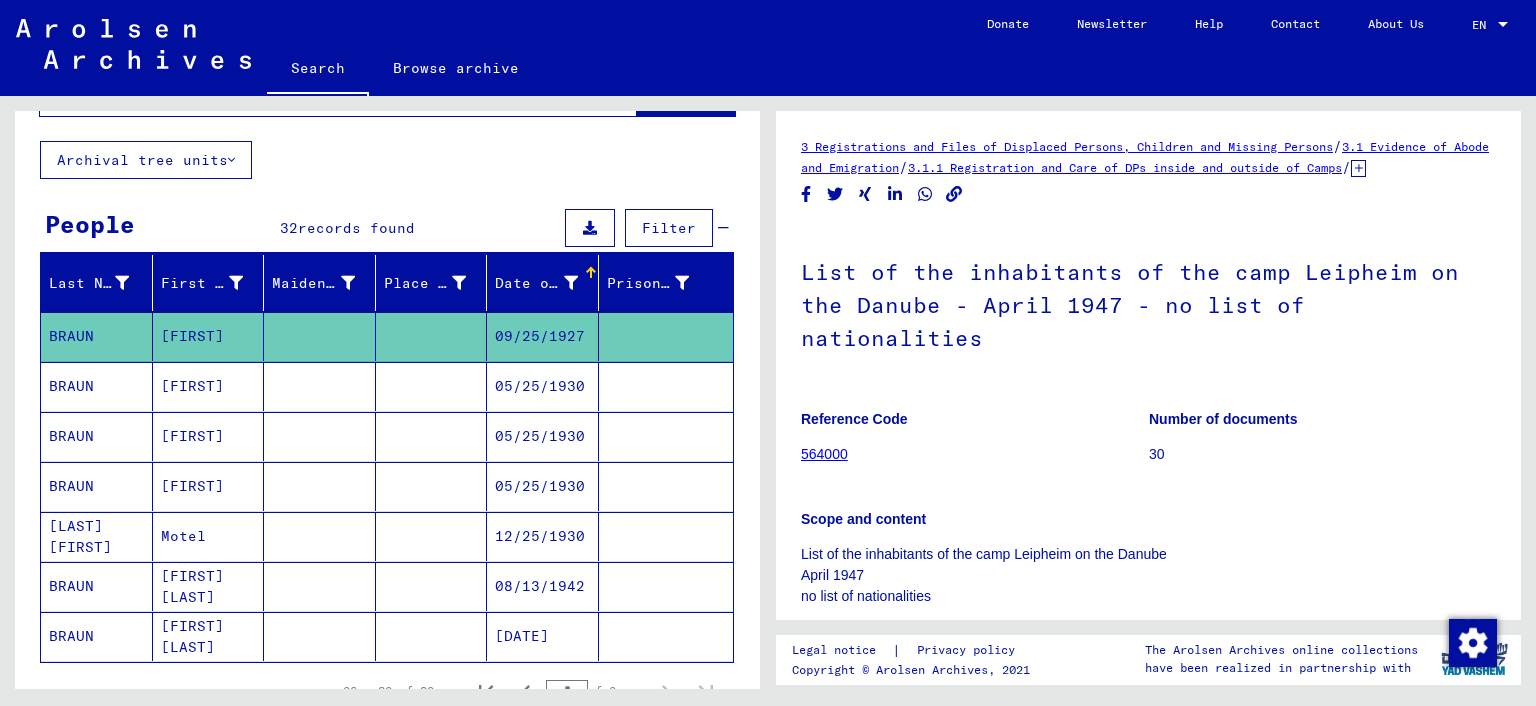 scroll, scrollTop: 70, scrollLeft: 0, axis: vertical 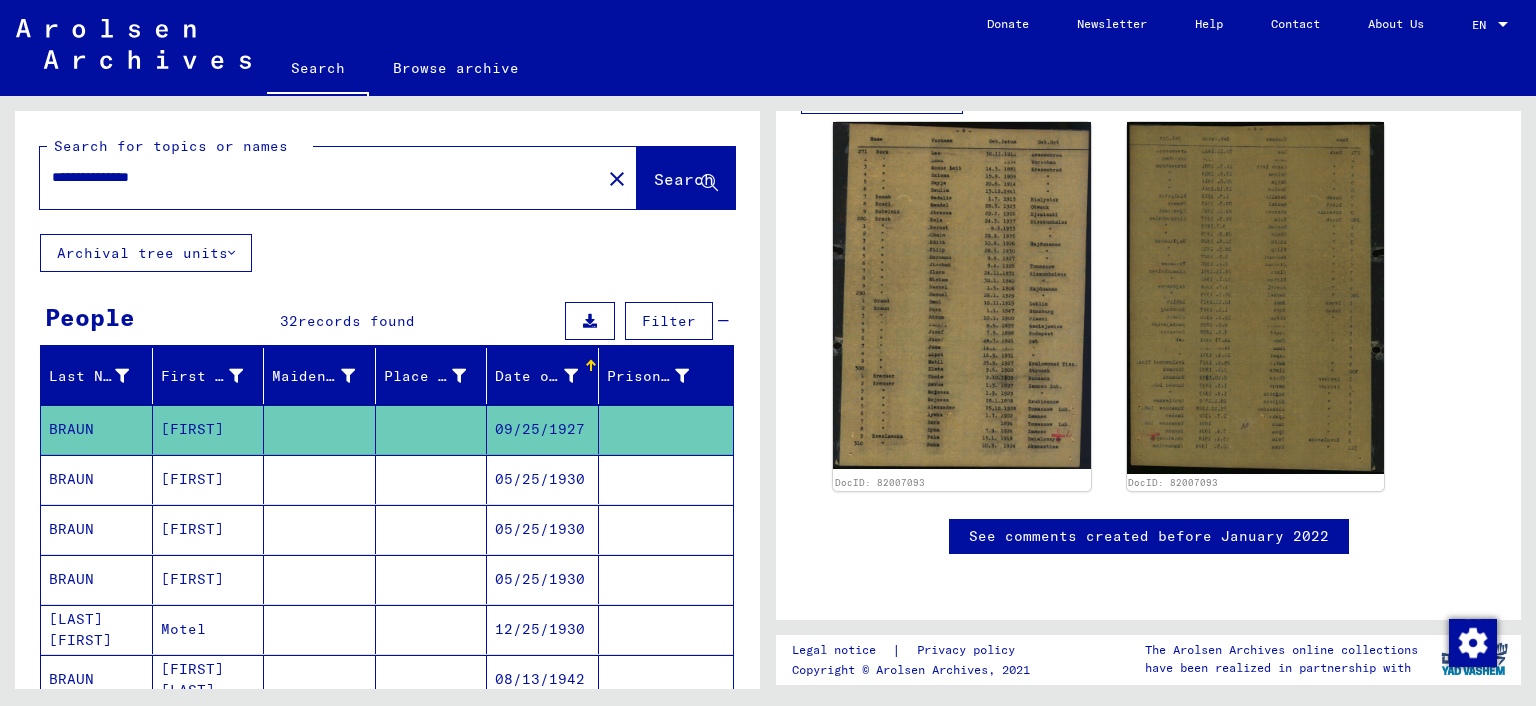 drag, startPoint x: 128, startPoint y: 172, endPoint x: 0, endPoint y: 173, distance: 128.0039 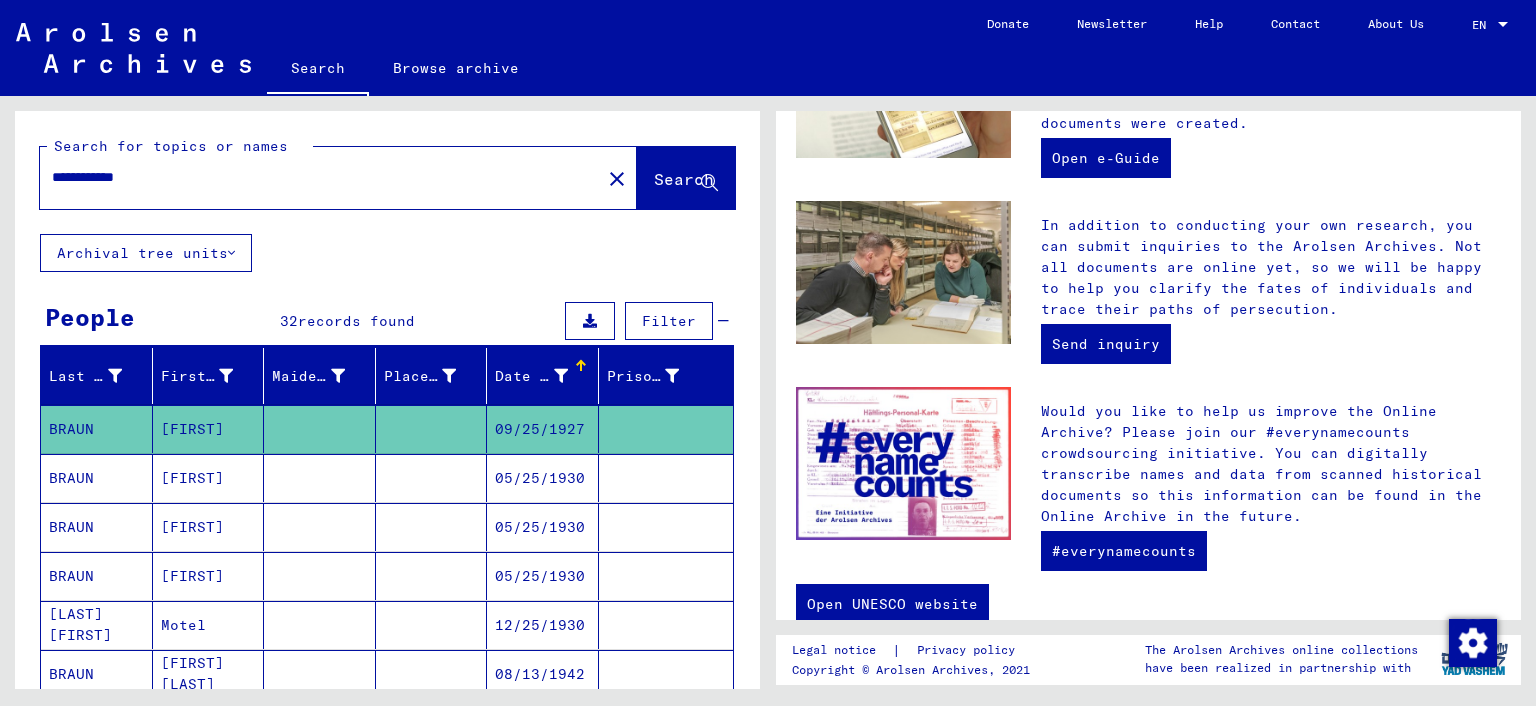 scroll, scrollTop: 0, scrollLeft: 0, axis: both 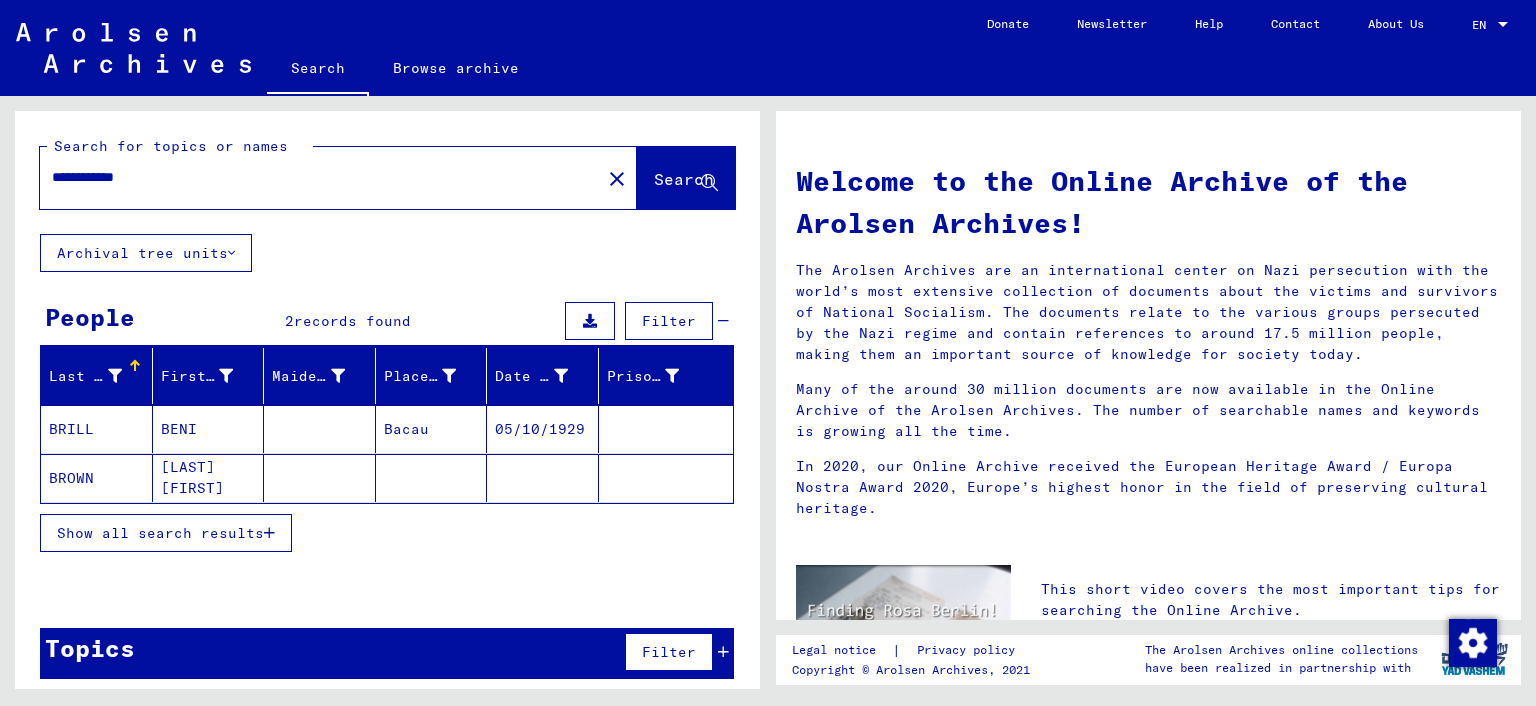 click on "**********" at bounding box center [314, 177] 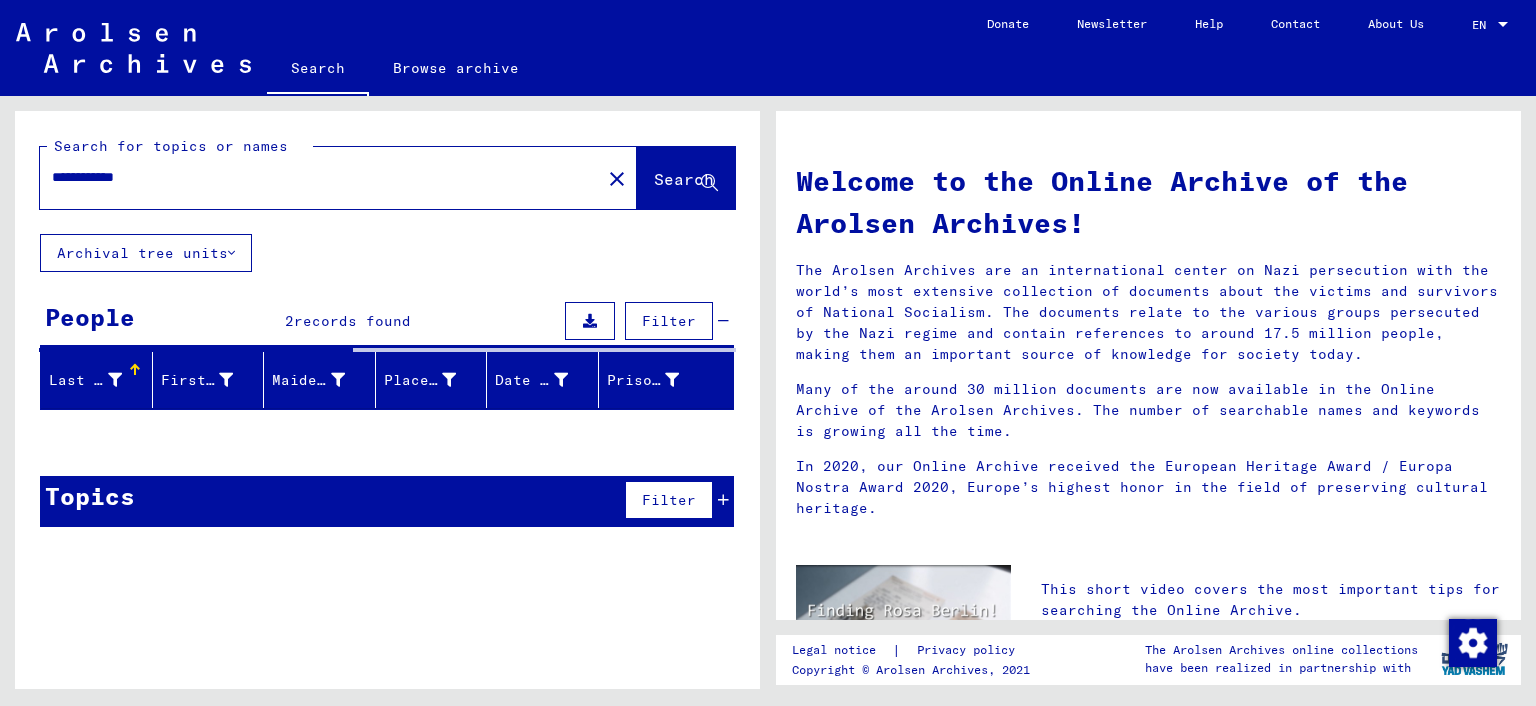click on "**********" at bounding box center (314, 177) 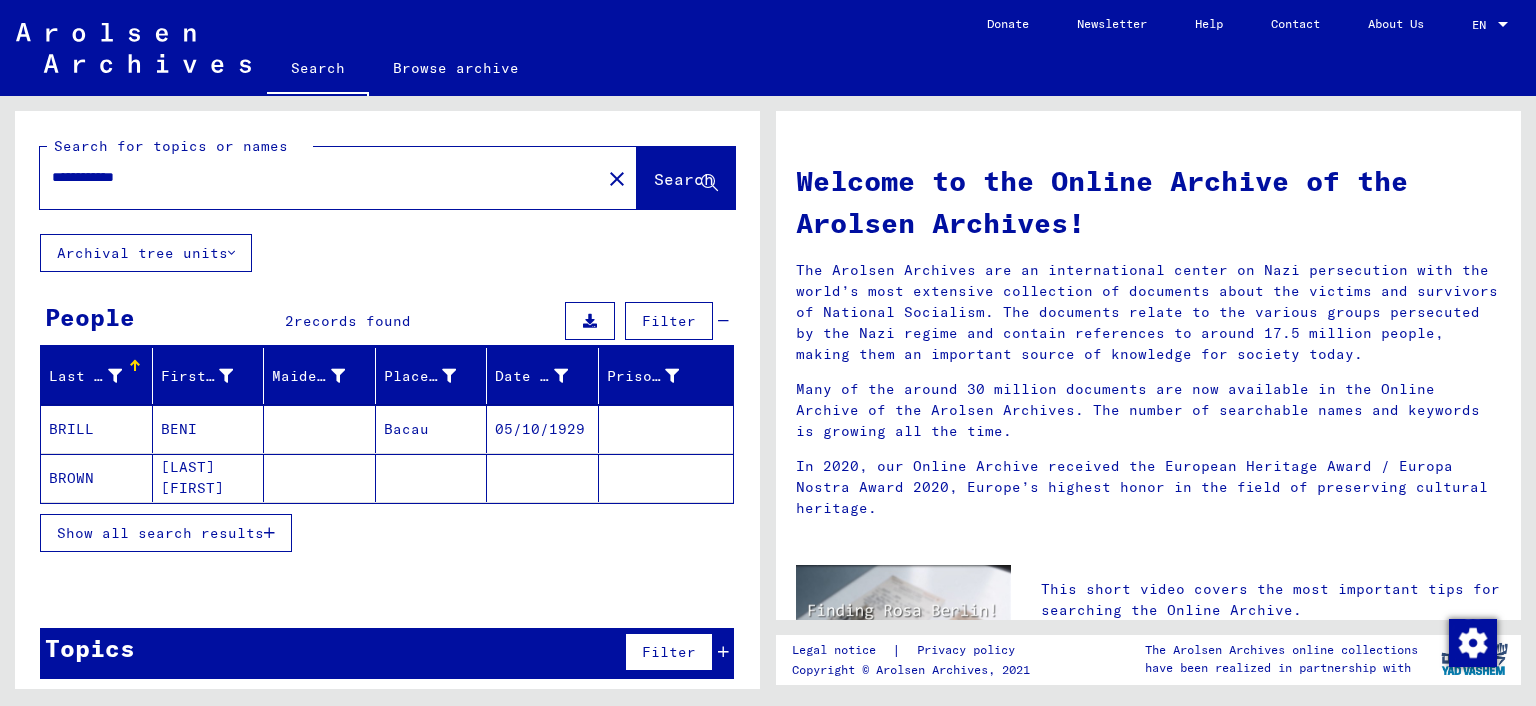 click on "**********" at bounding box center (314, 177) 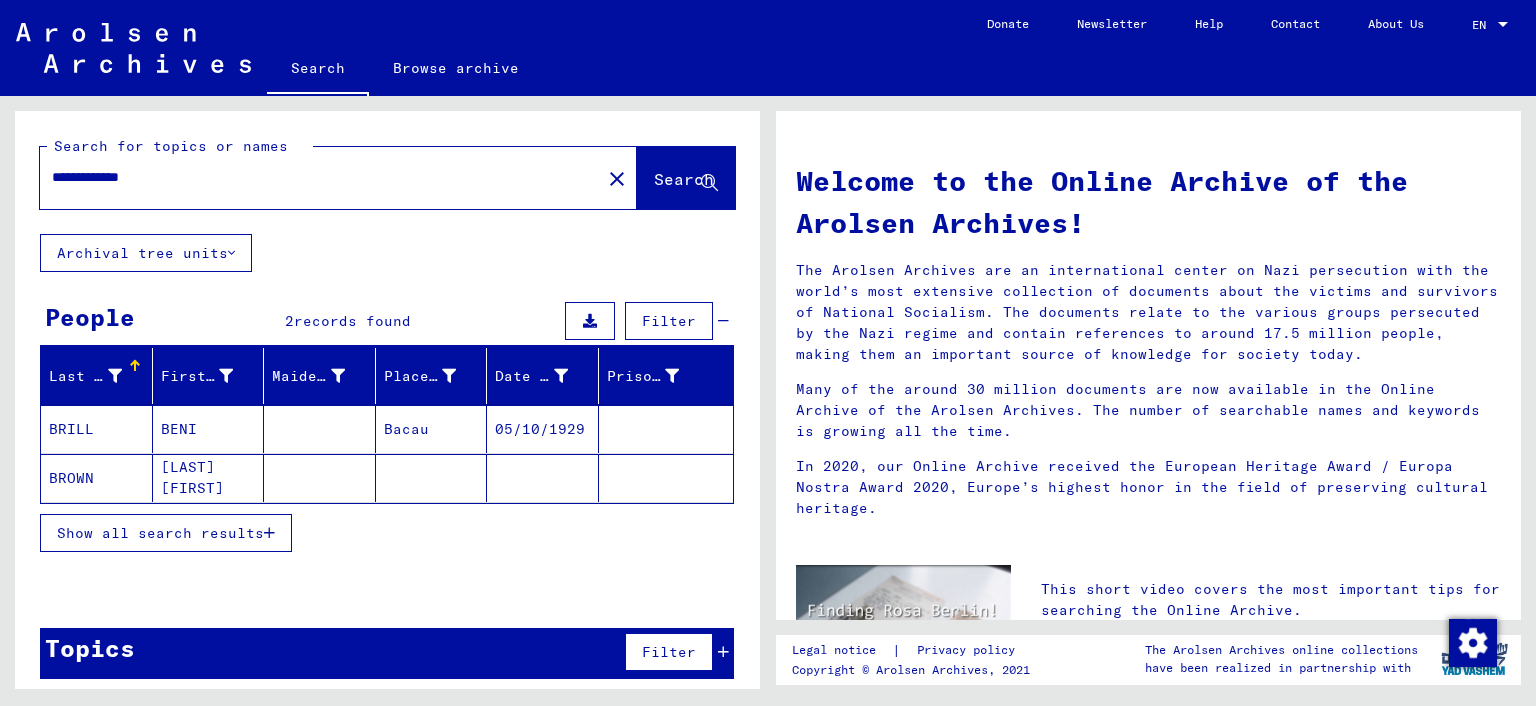 type on "**********" 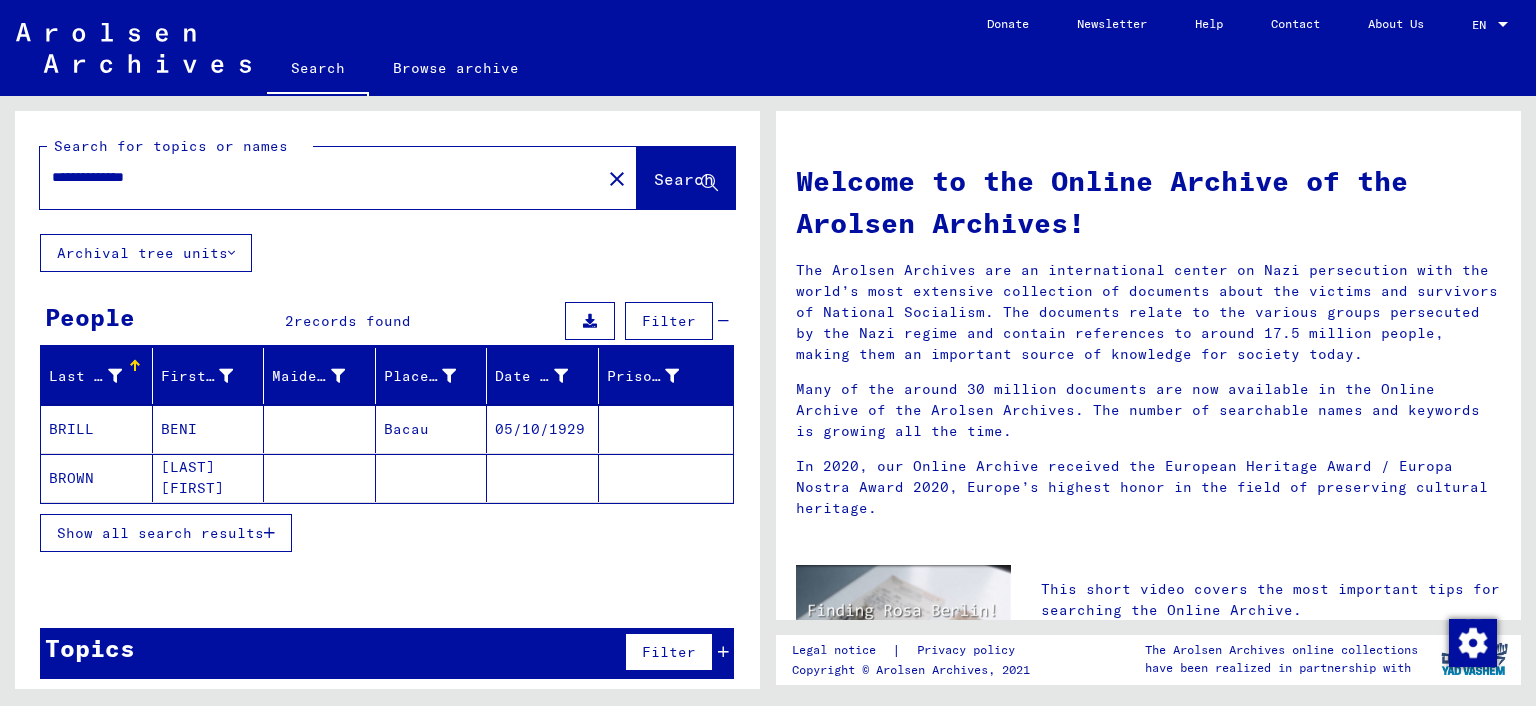 type on "**********" 